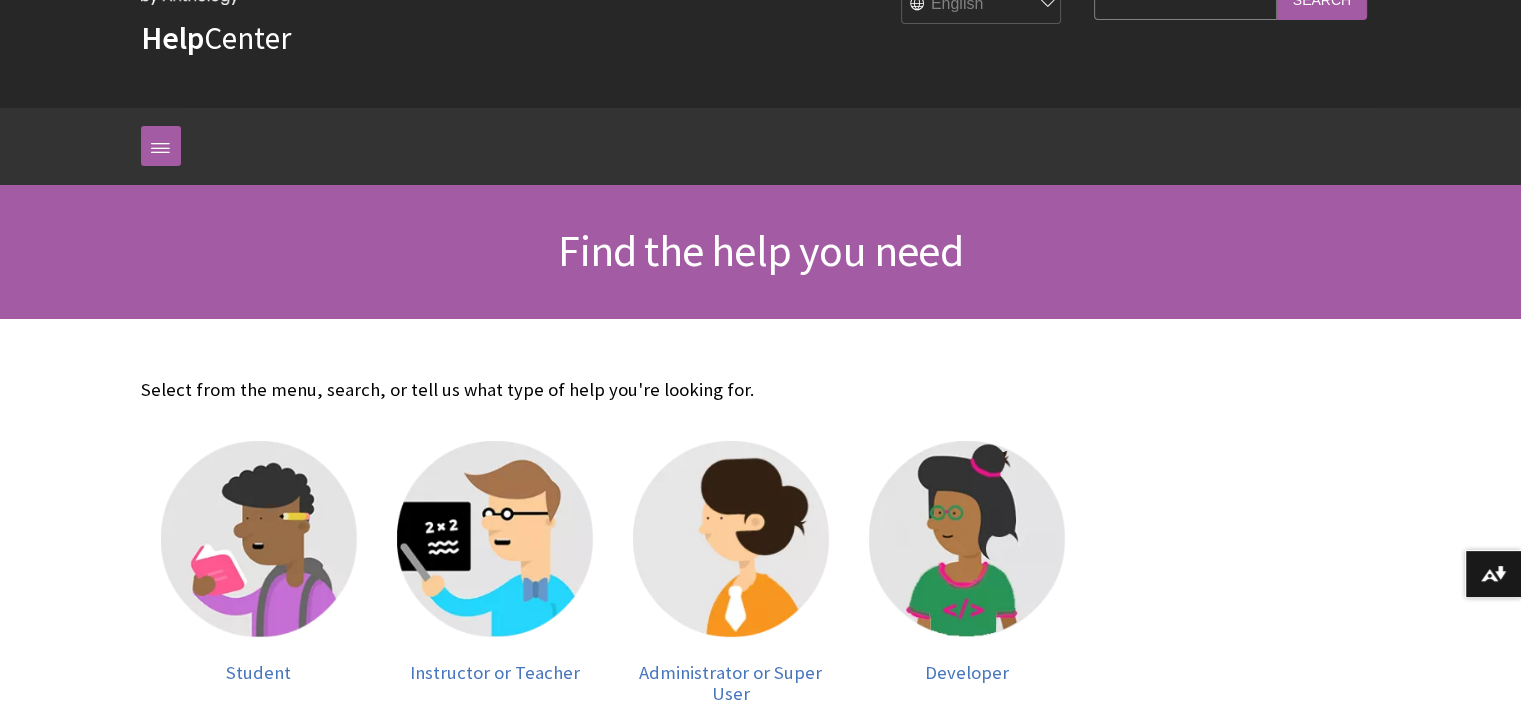 scroll, scrollTop: 200, scrollLeft: 0, axis: vertical 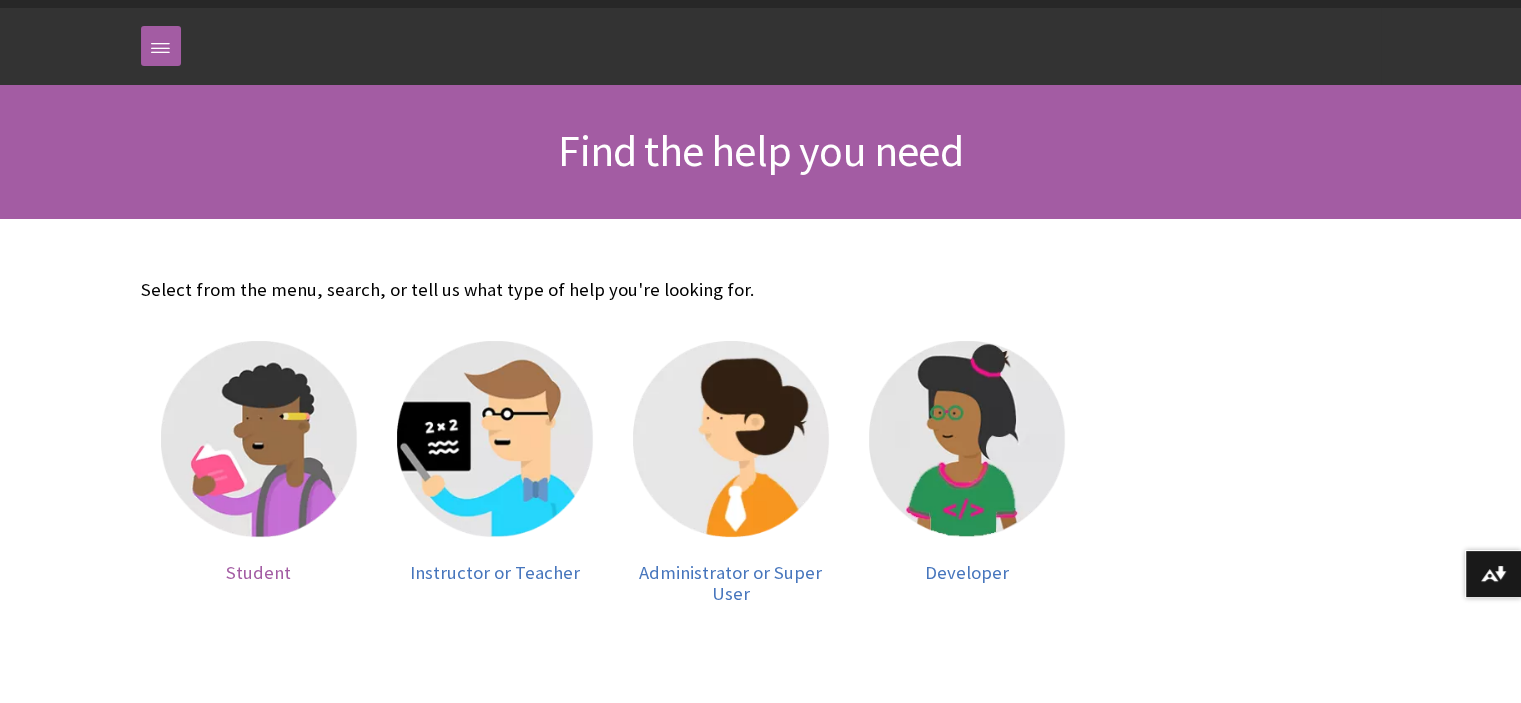 click at bounding box center [259, 439] 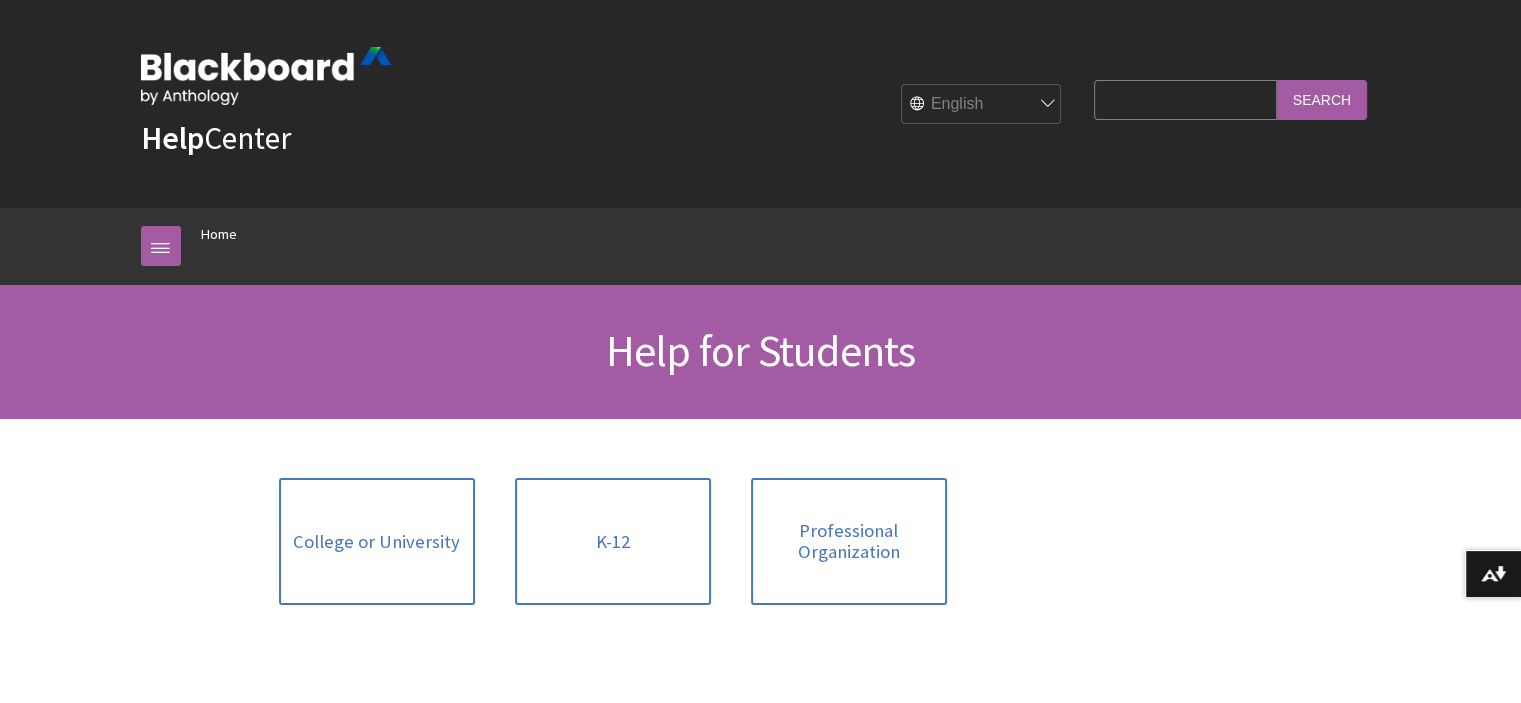 scroll, scrollTop: 300, scrollLeft: 0, axis: vertical 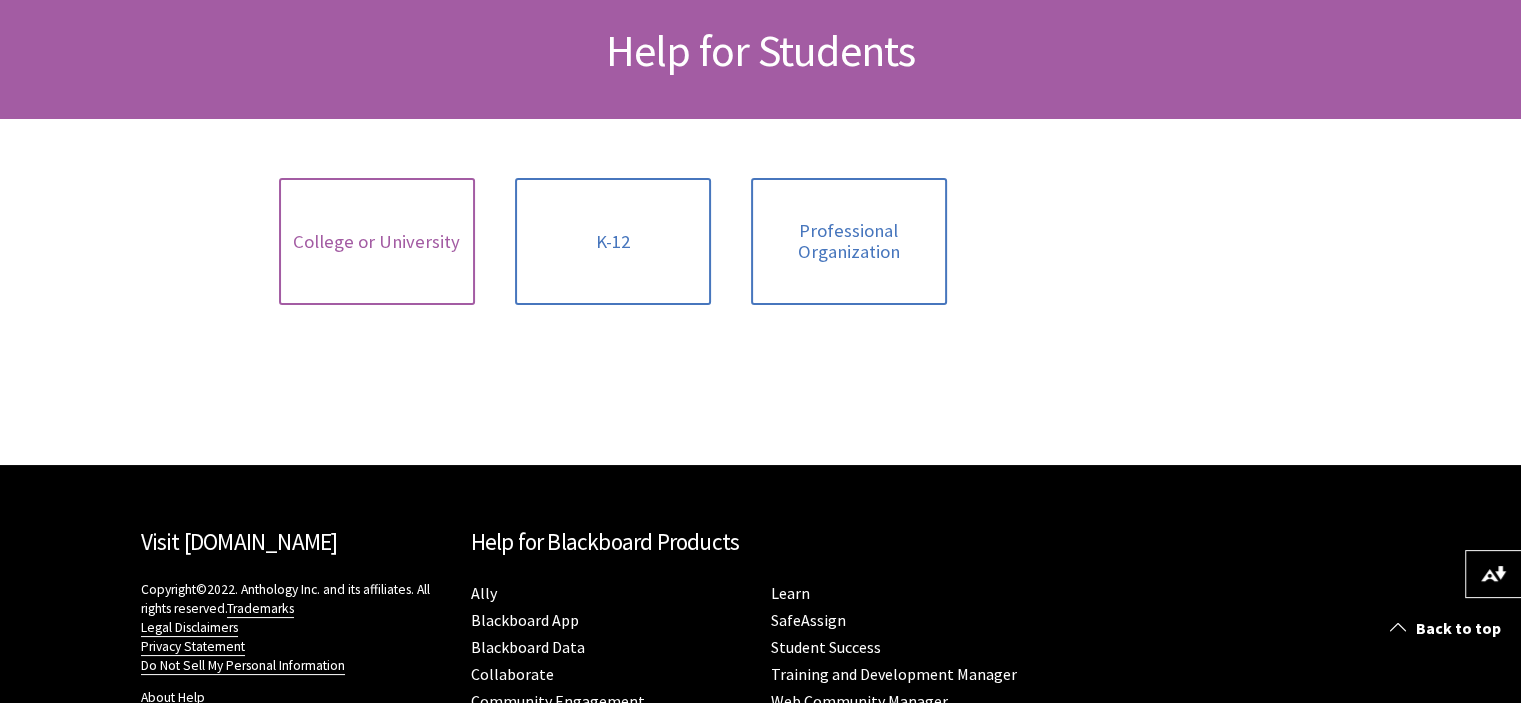 click on "College or University" at bounding box center (376, 242) 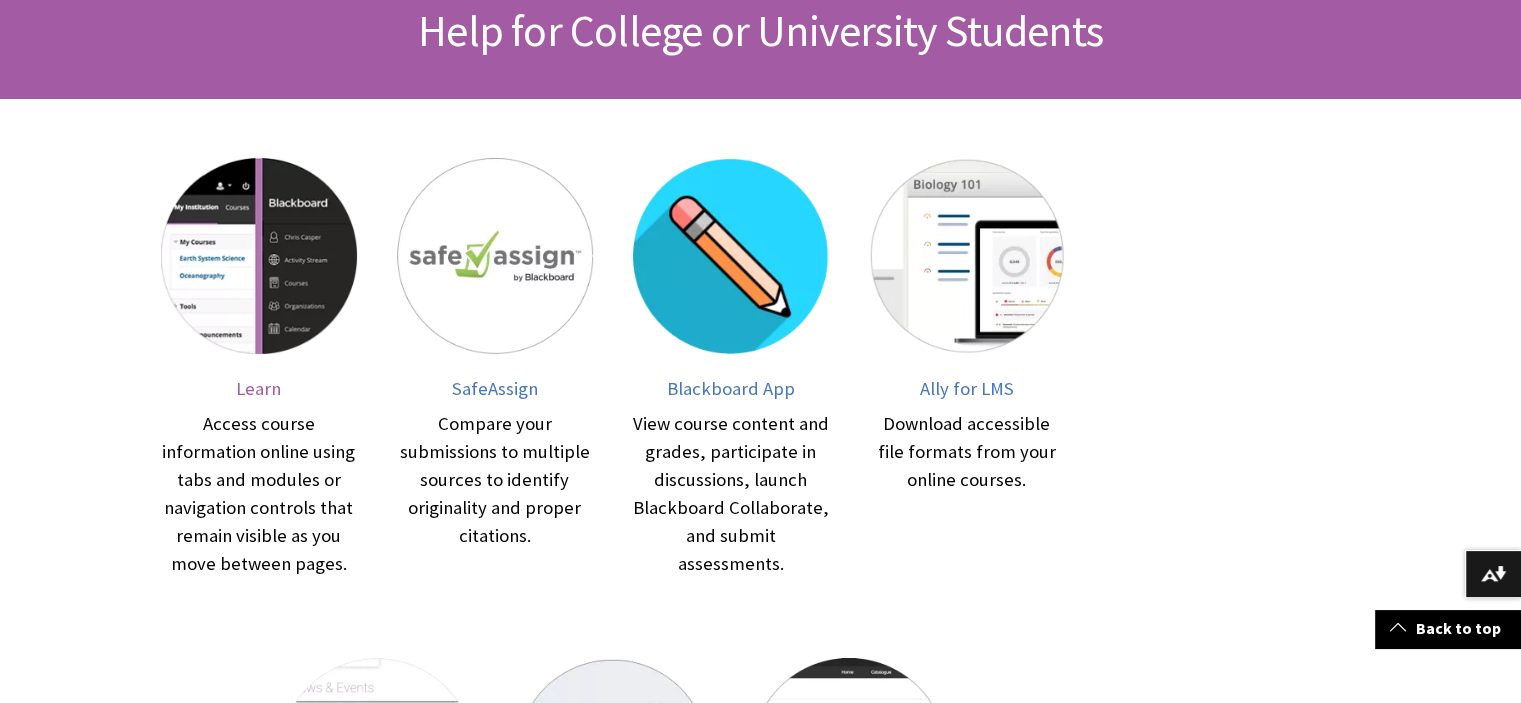 scroll, scrollTop: 200, scrollLeft: 0, axis: vertical 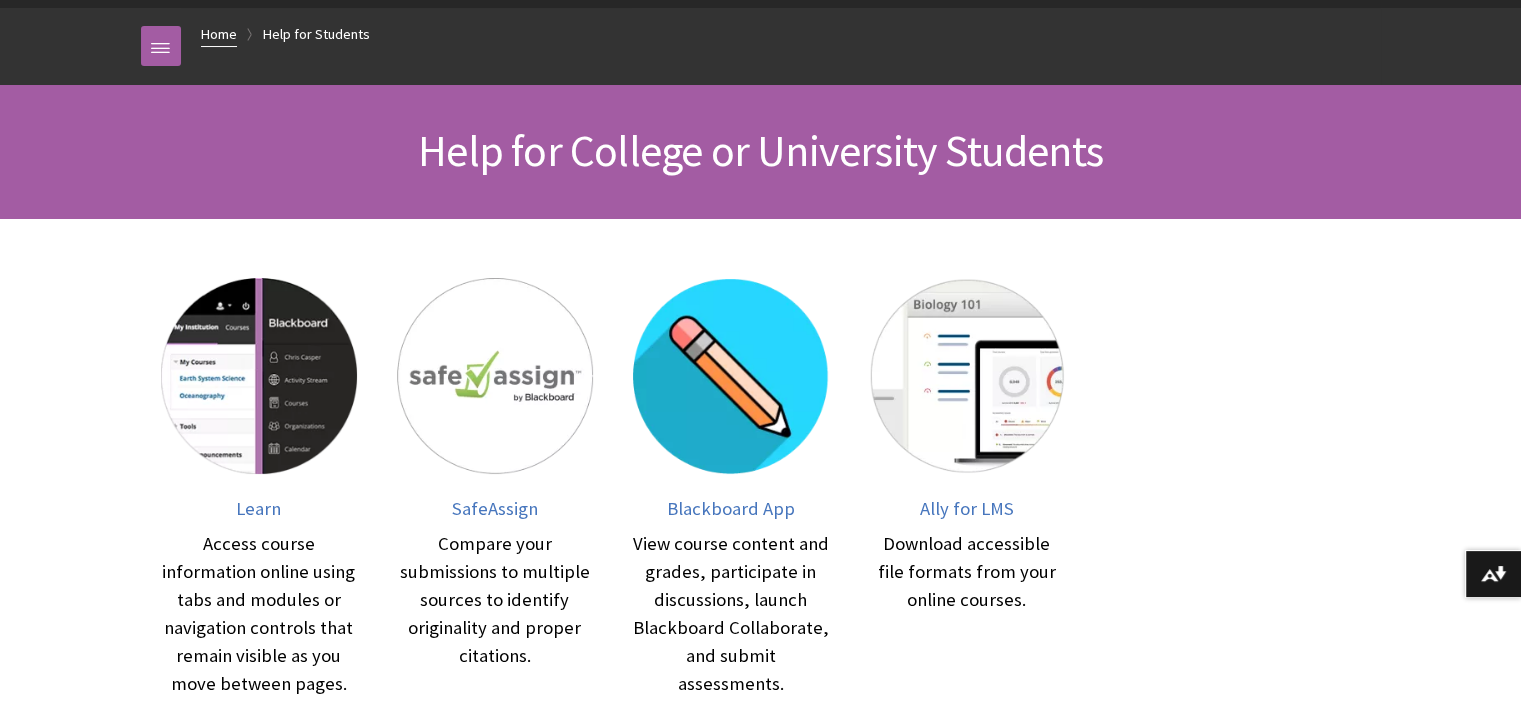 click on "Home" at bounding box center (219, 34) 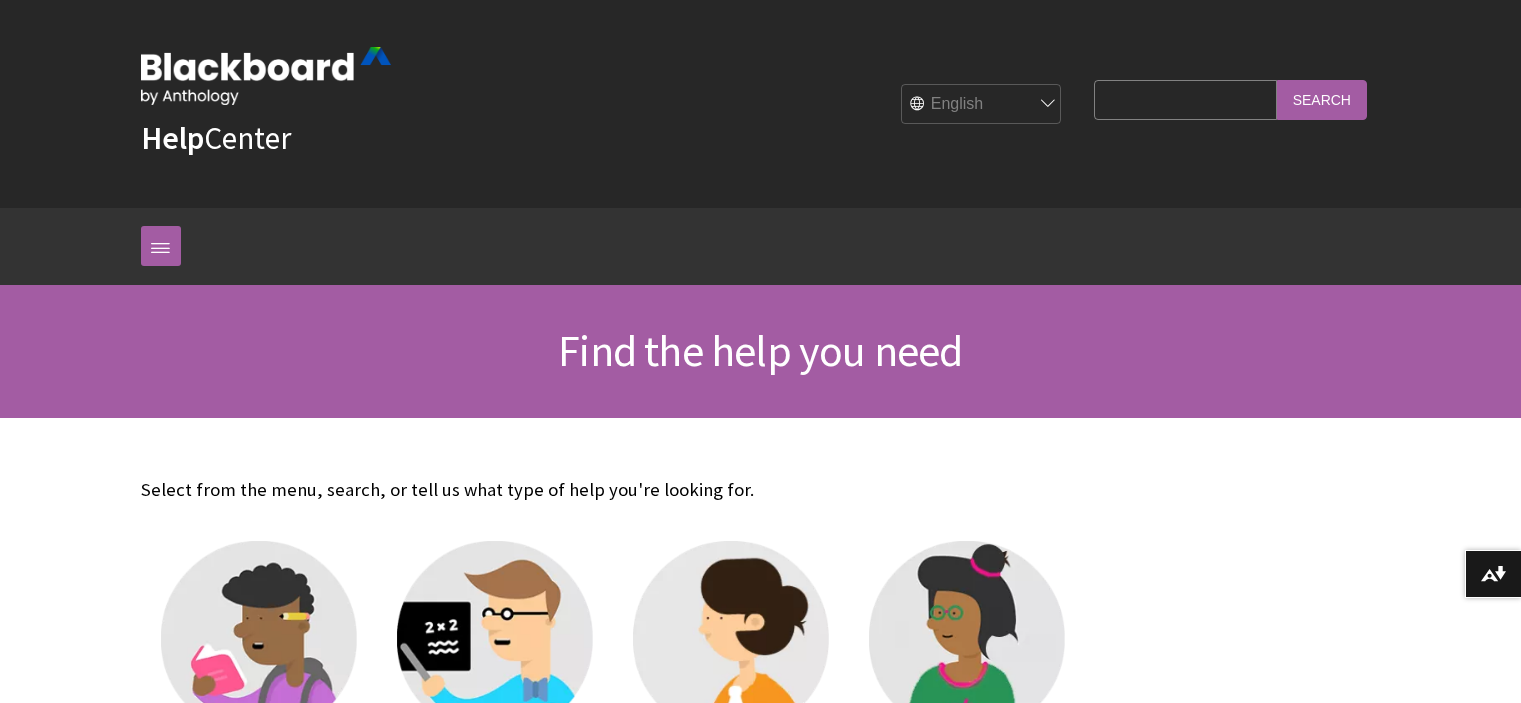 scroll, scrollTop: 0, scrollLeft: 0, axis: both 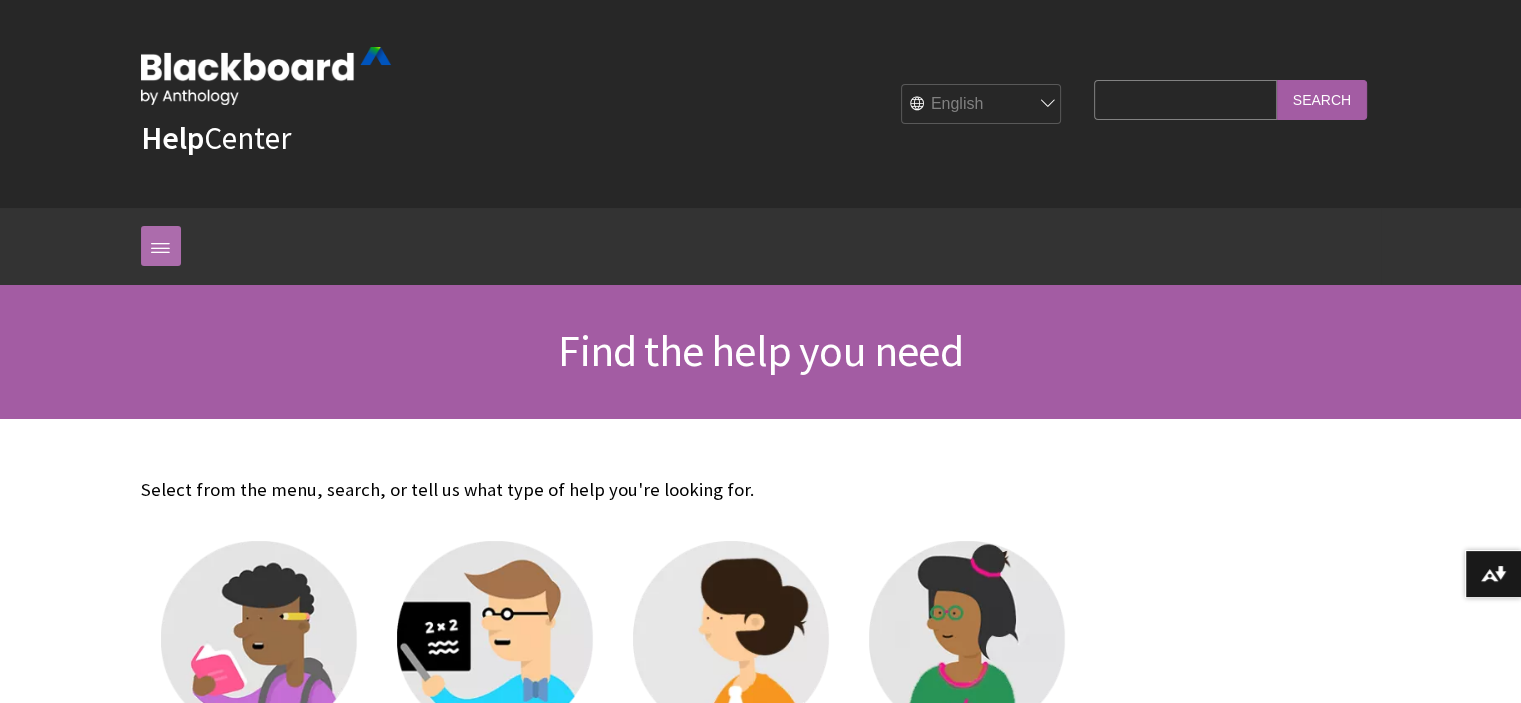 click at bounding box center [161, 246] 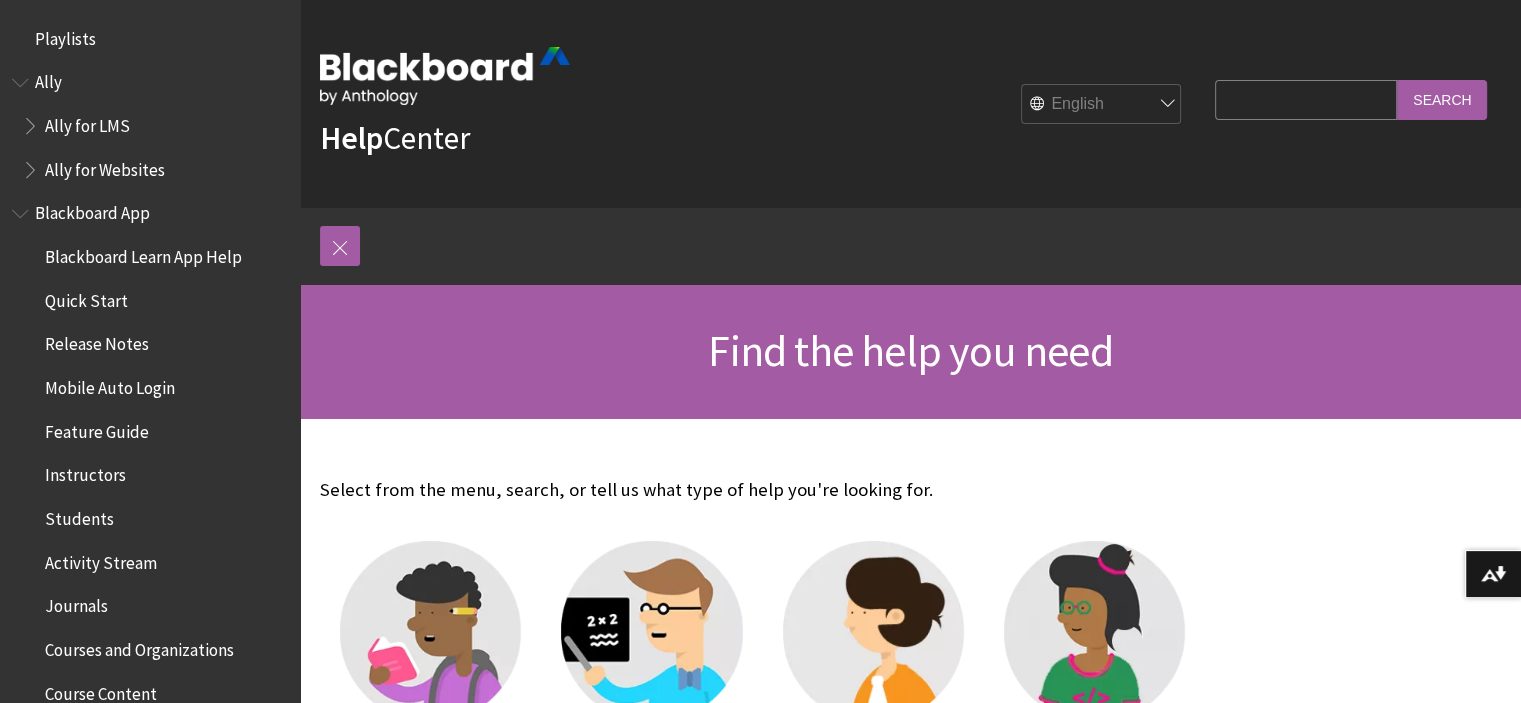 click on "English عربية Català Cymraeg Deutsch Español Suomi Français עברית Italiano 日本語 한국어 Nederlands Norsk (Bokmål) Português, Brasil Русский Svenska Türkçe 简体中文 Français Canadien" at bounding box center [880, 104] 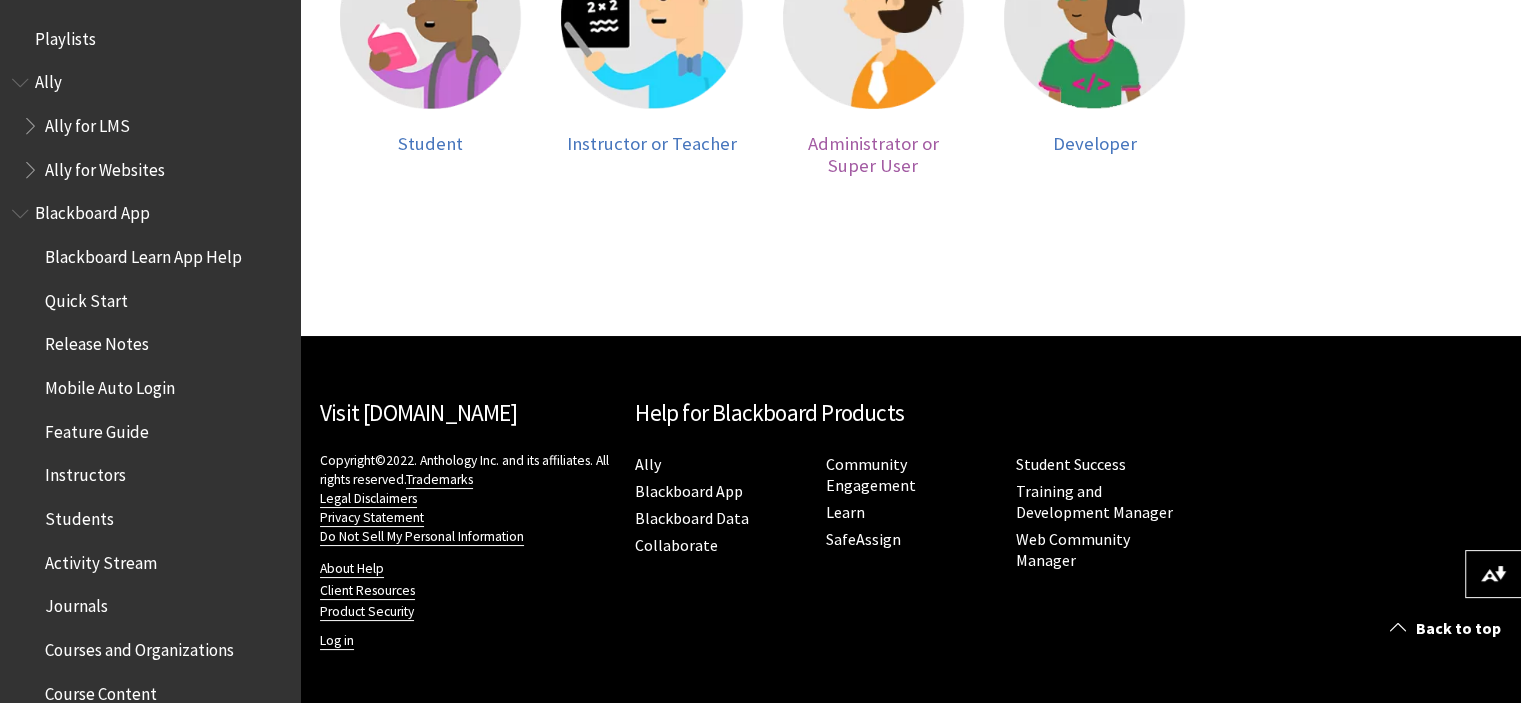 scroll, scrollTop: 414, scrollLeft: 0, axis: vertical 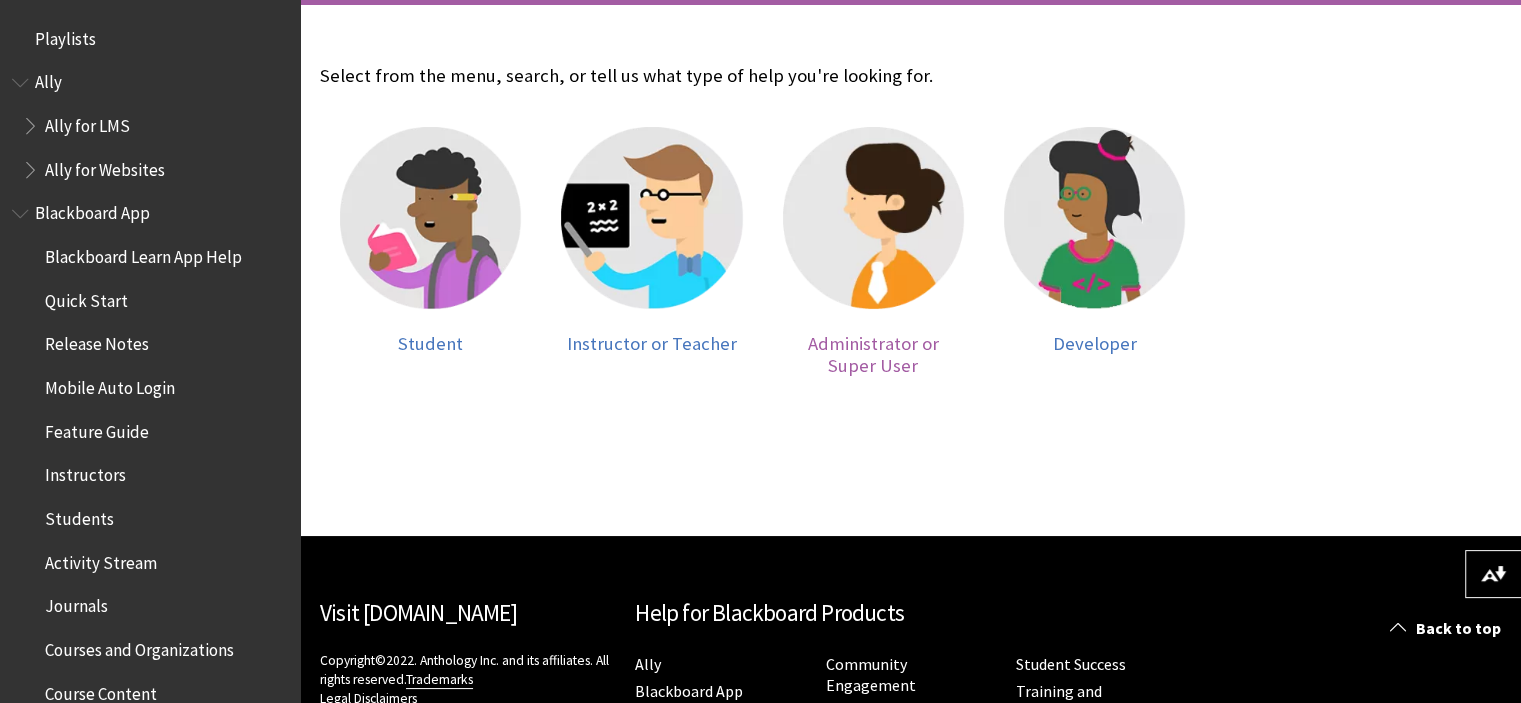 click on "Administrator or Super User" at bounding box center [873, 354] 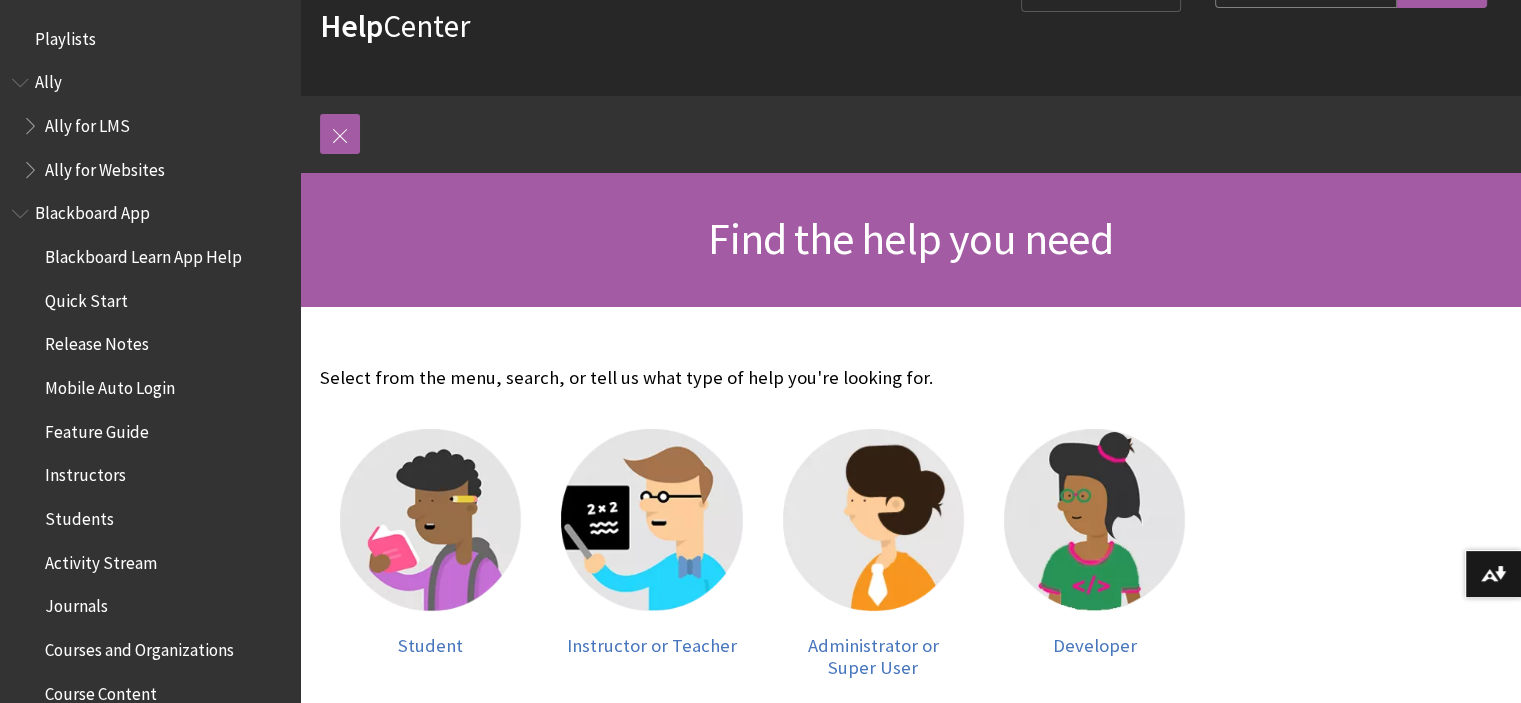 scroll, scrollTop: 214, scrollLeft: 0, axis: vertical 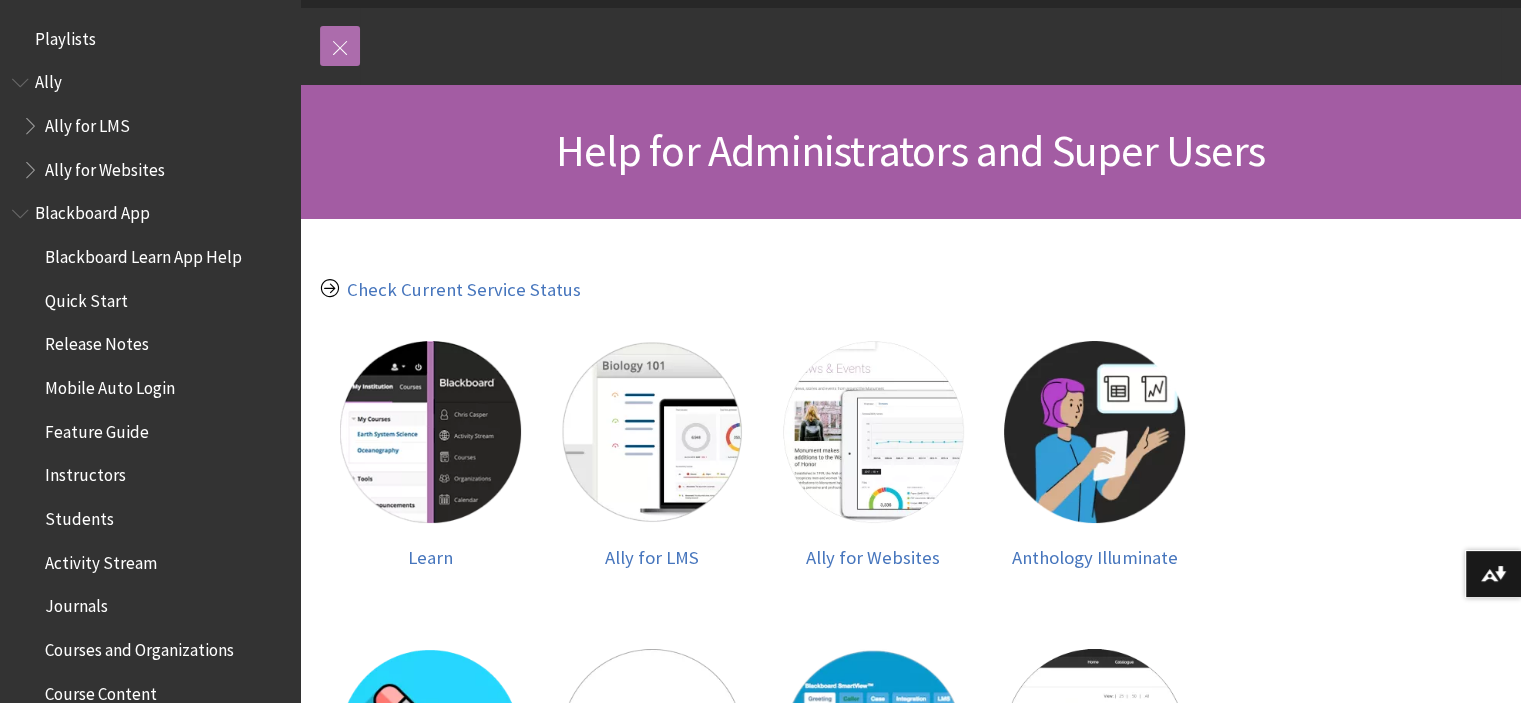 click at bounding box center (340, 46) 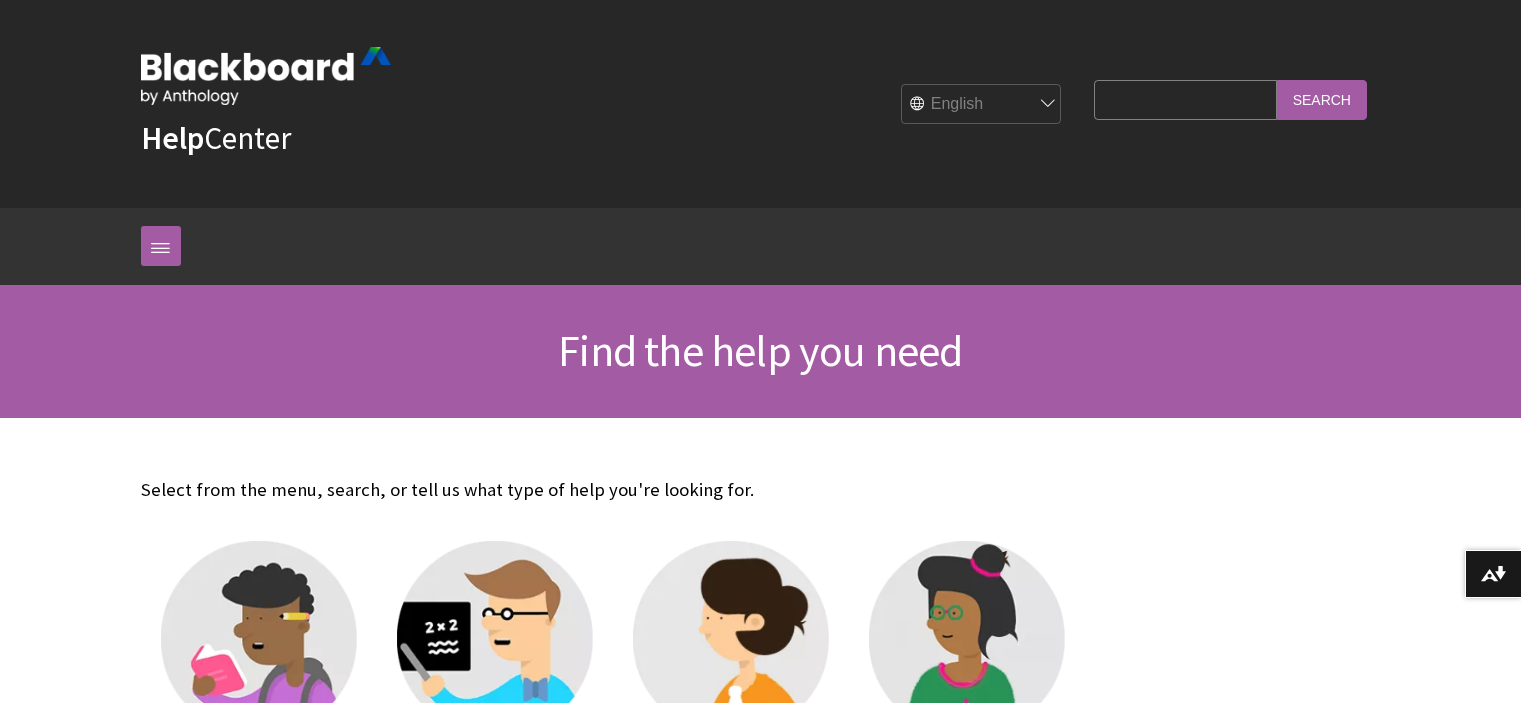 scroll, scrollTop: 214, scrollLeft: 0, axis: vertical 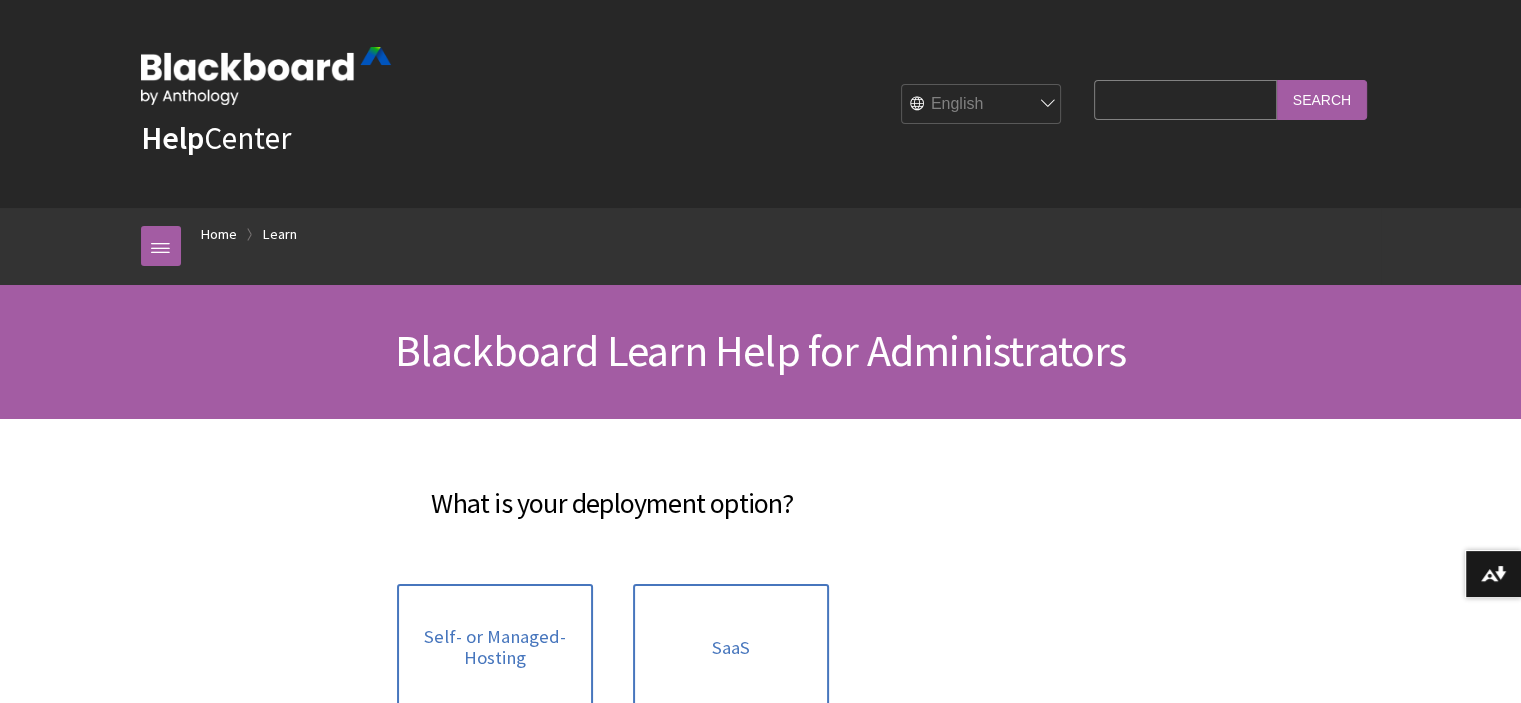 click on "Help  Center" at bounding box center (266, 103) 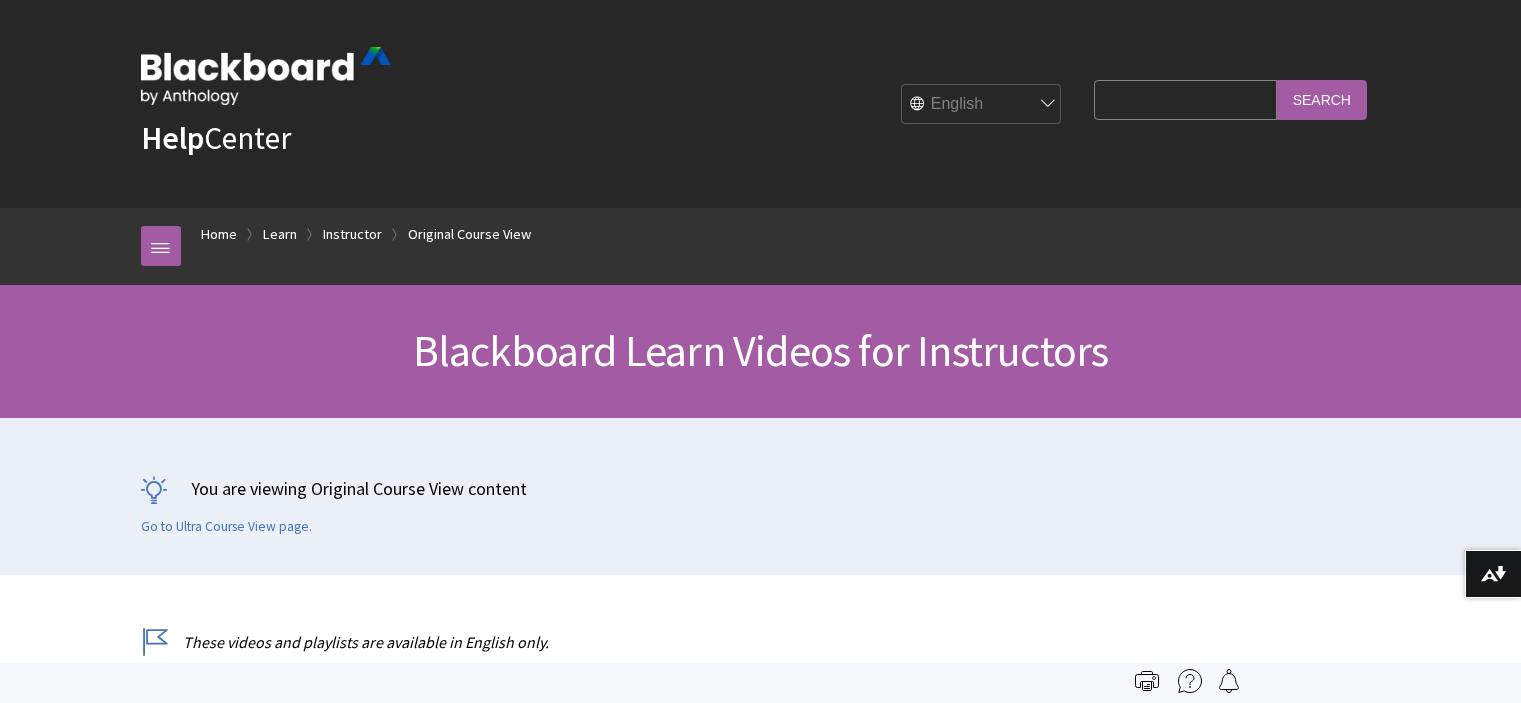 scroll, scrollTop: 0, scrollLeft: 0, axis: both 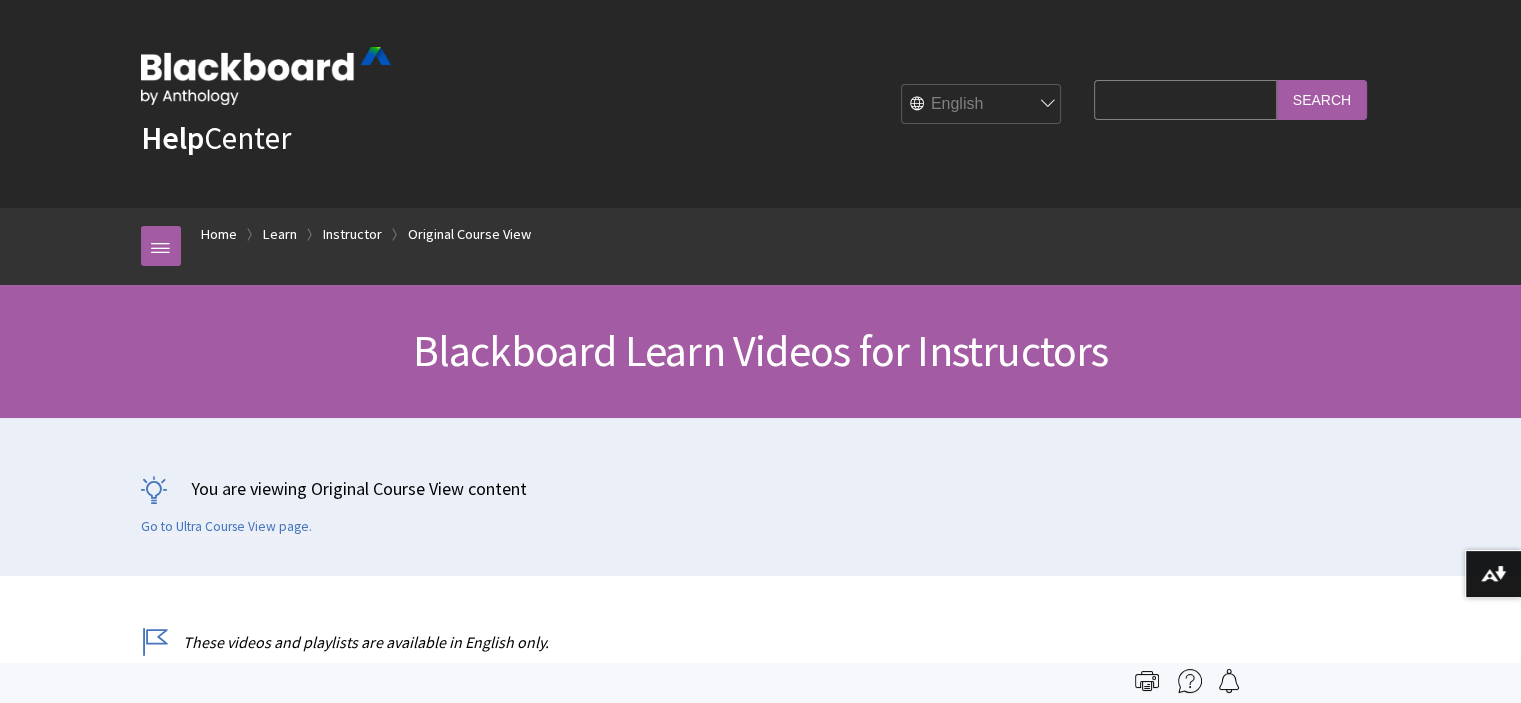 click on "Help  Center" at bounding box center (216, 138) 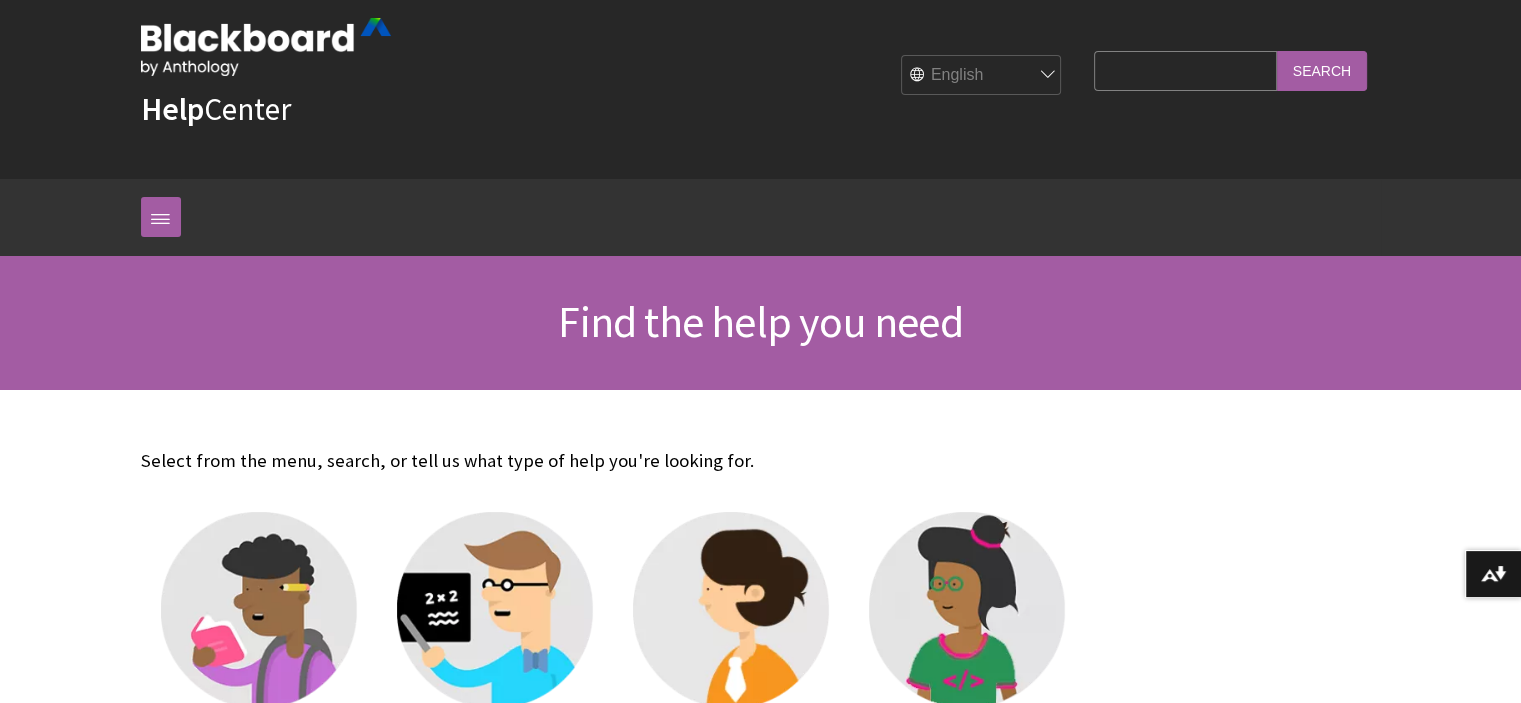 scroll, scrollTop: 0, scrollLeft: 0, axis: both 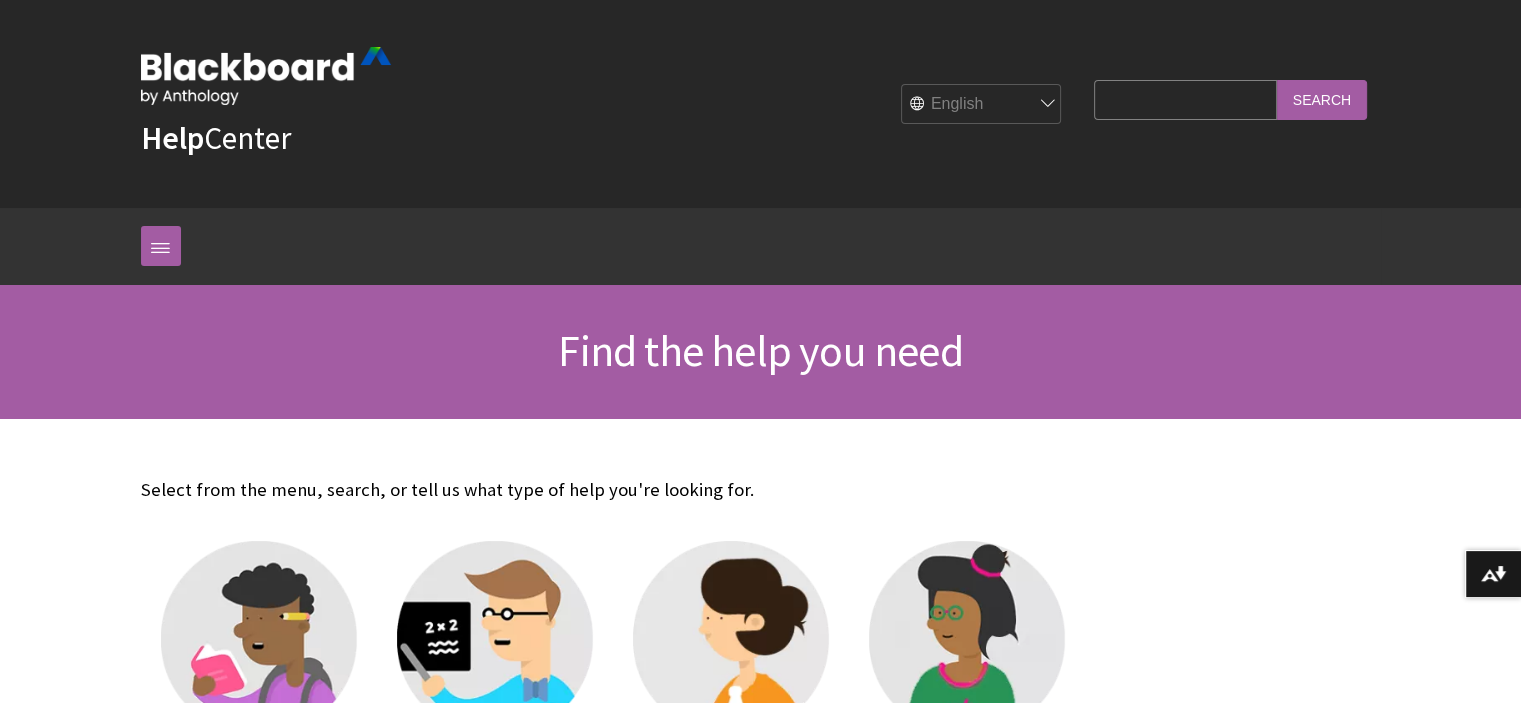 click on "Search Query" at bounding box center (1185, 99) 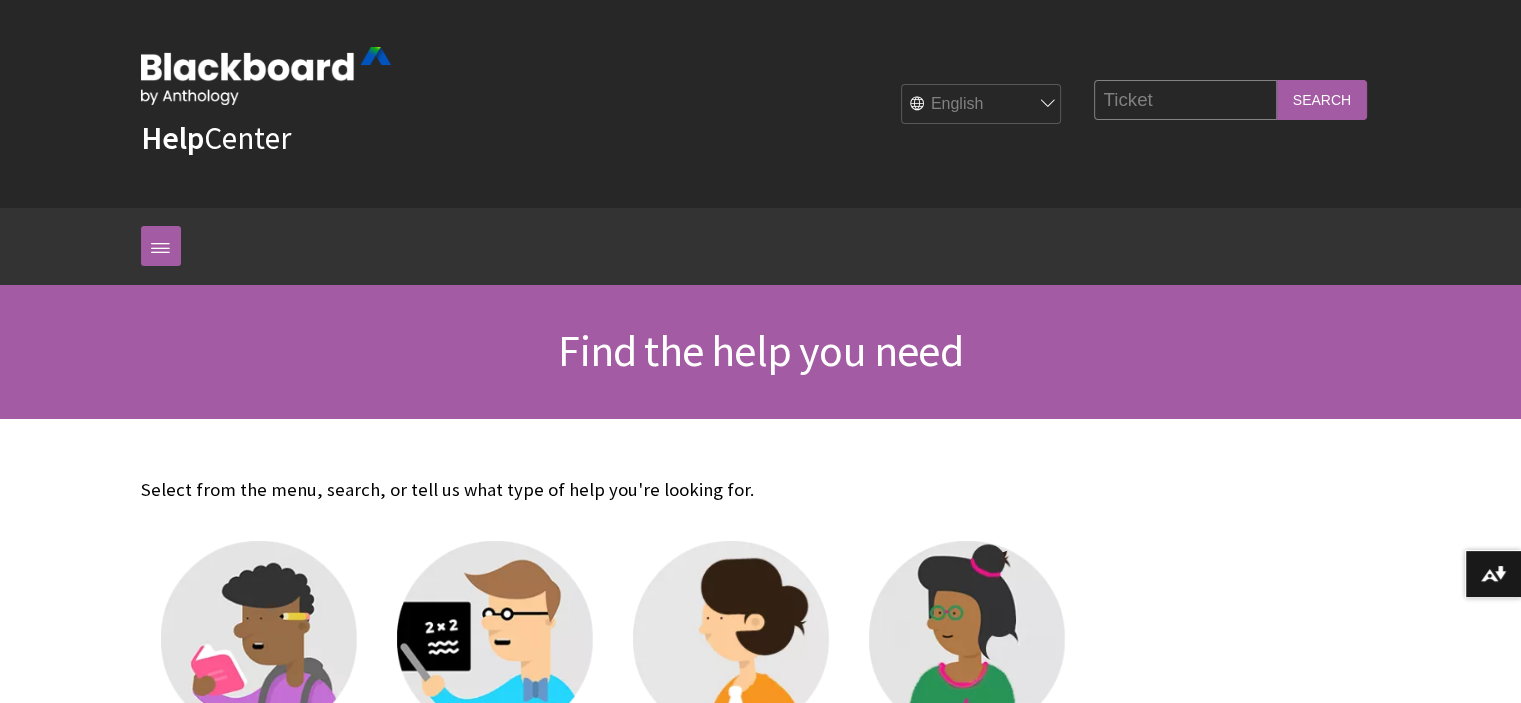 type on "Ticket" 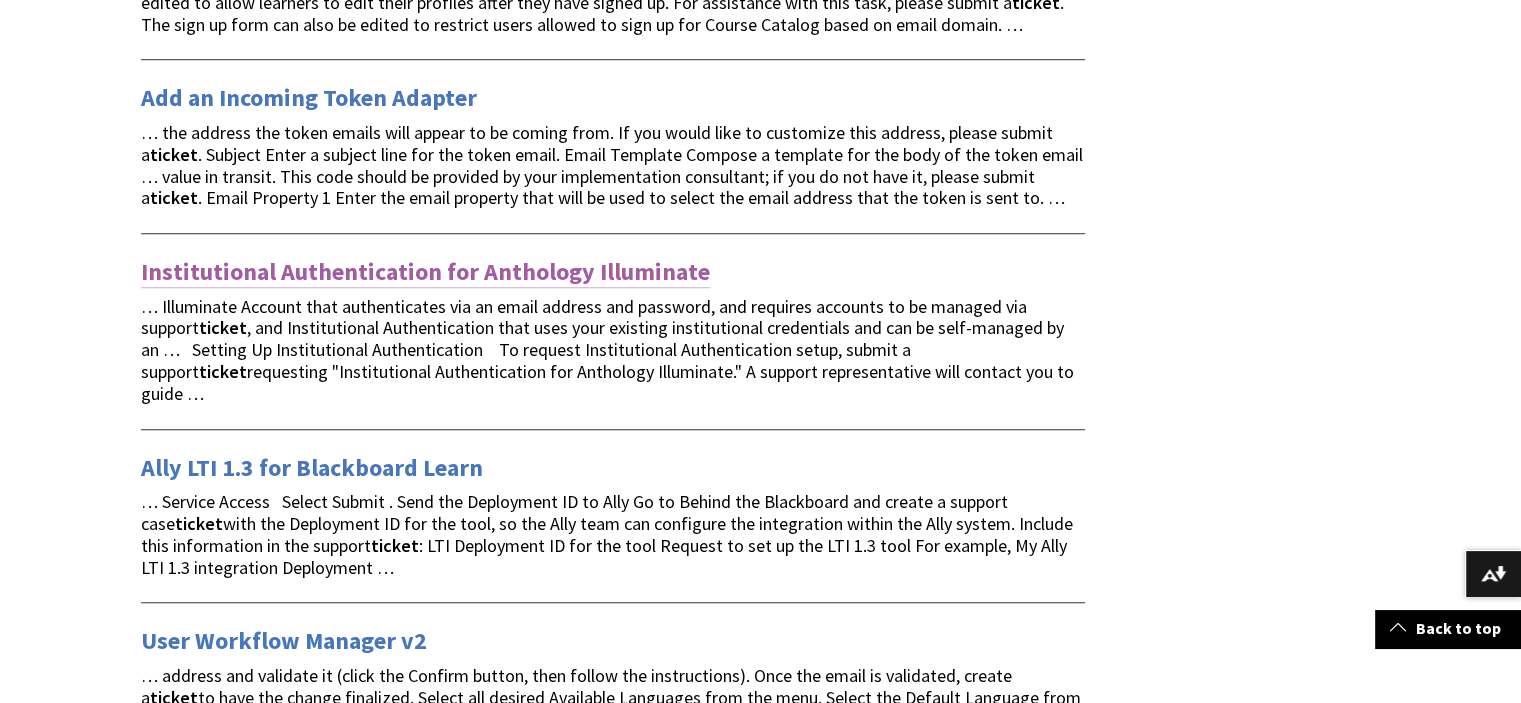 scroll, scrollTop: 1500, scrollLeft: 0, axis: vertical 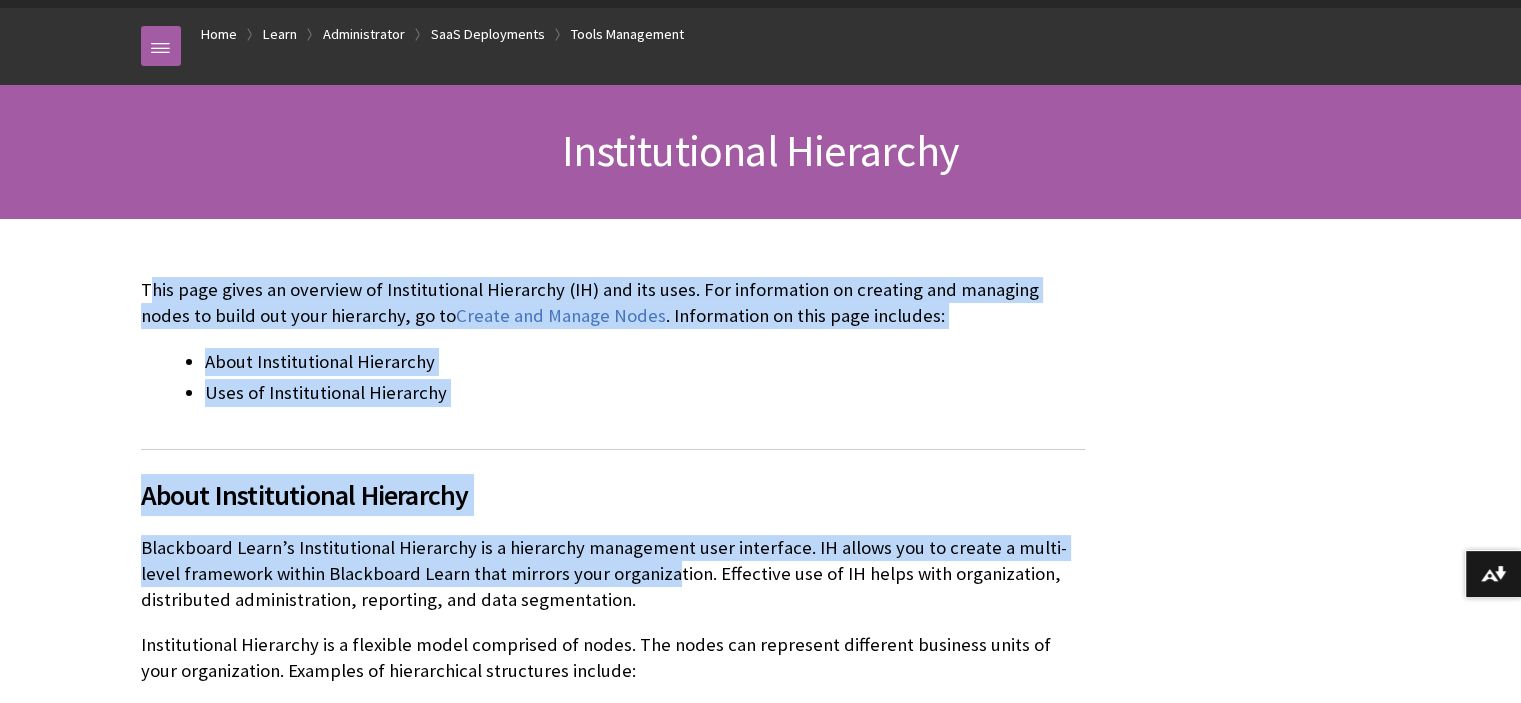 drag, startPoint x: 149, startPoint y: 284, endPoint x: 622, endPoint y: 570, distance: 552.74316 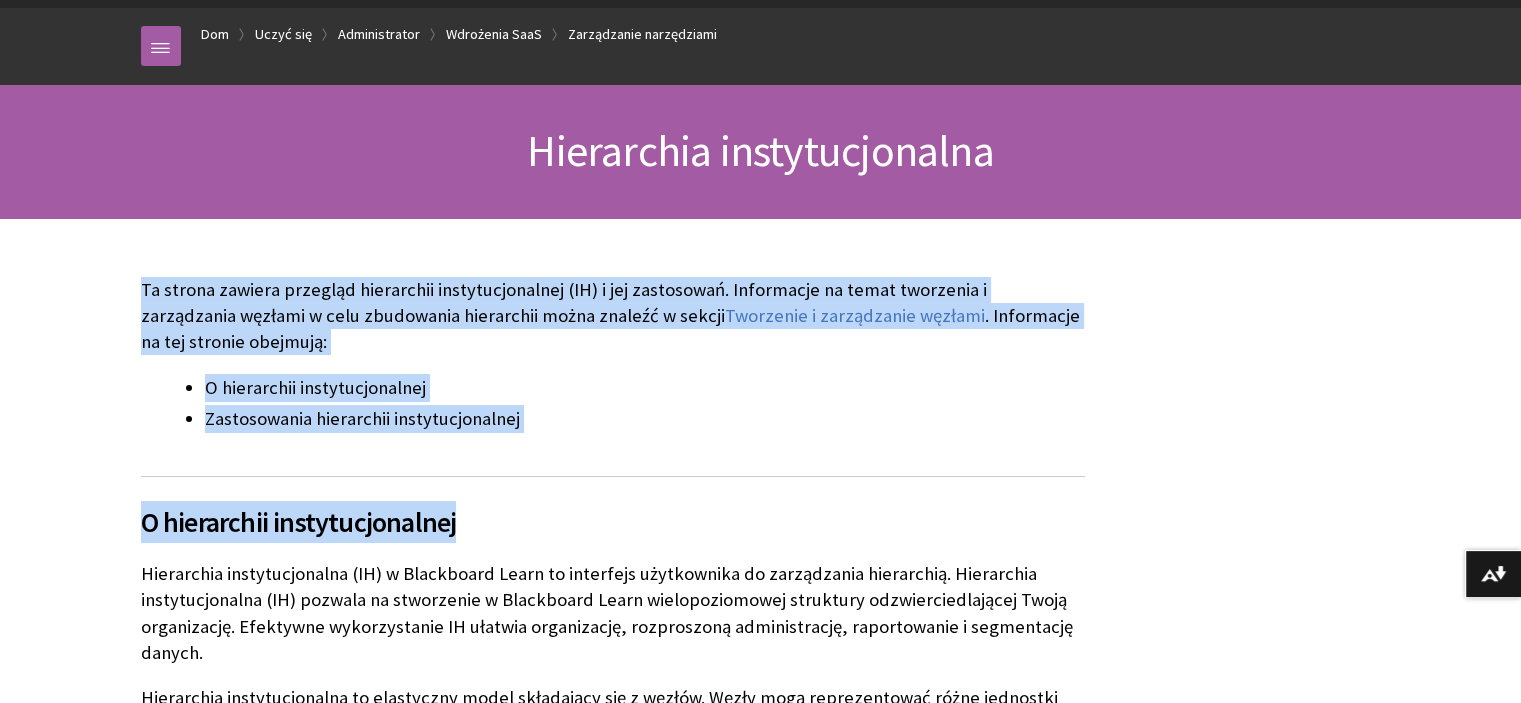 click on "Tworzenie i zarządzanie węzłami" at bounding box center [761, 2606] 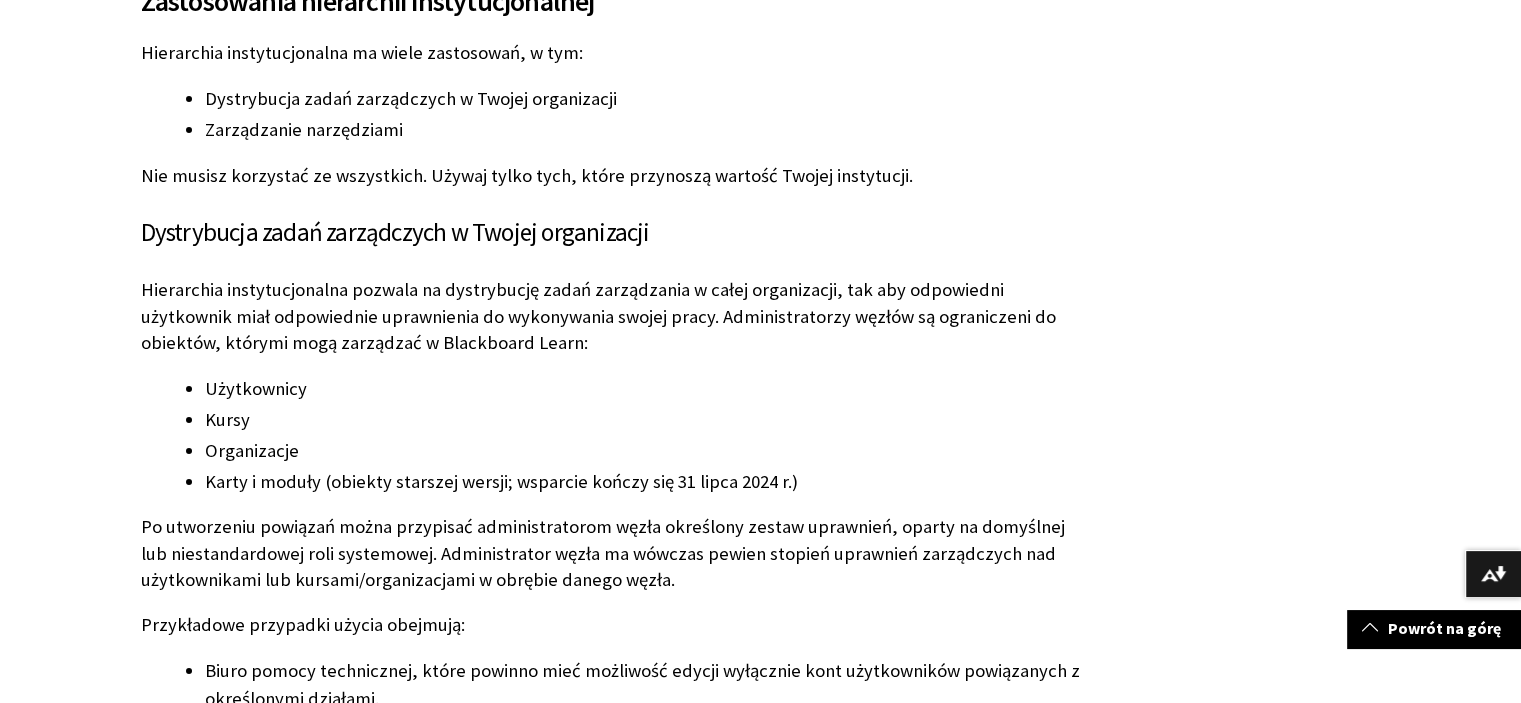 scroll, scrollTop: 3500, scrollLeft: 0, axis: vertical 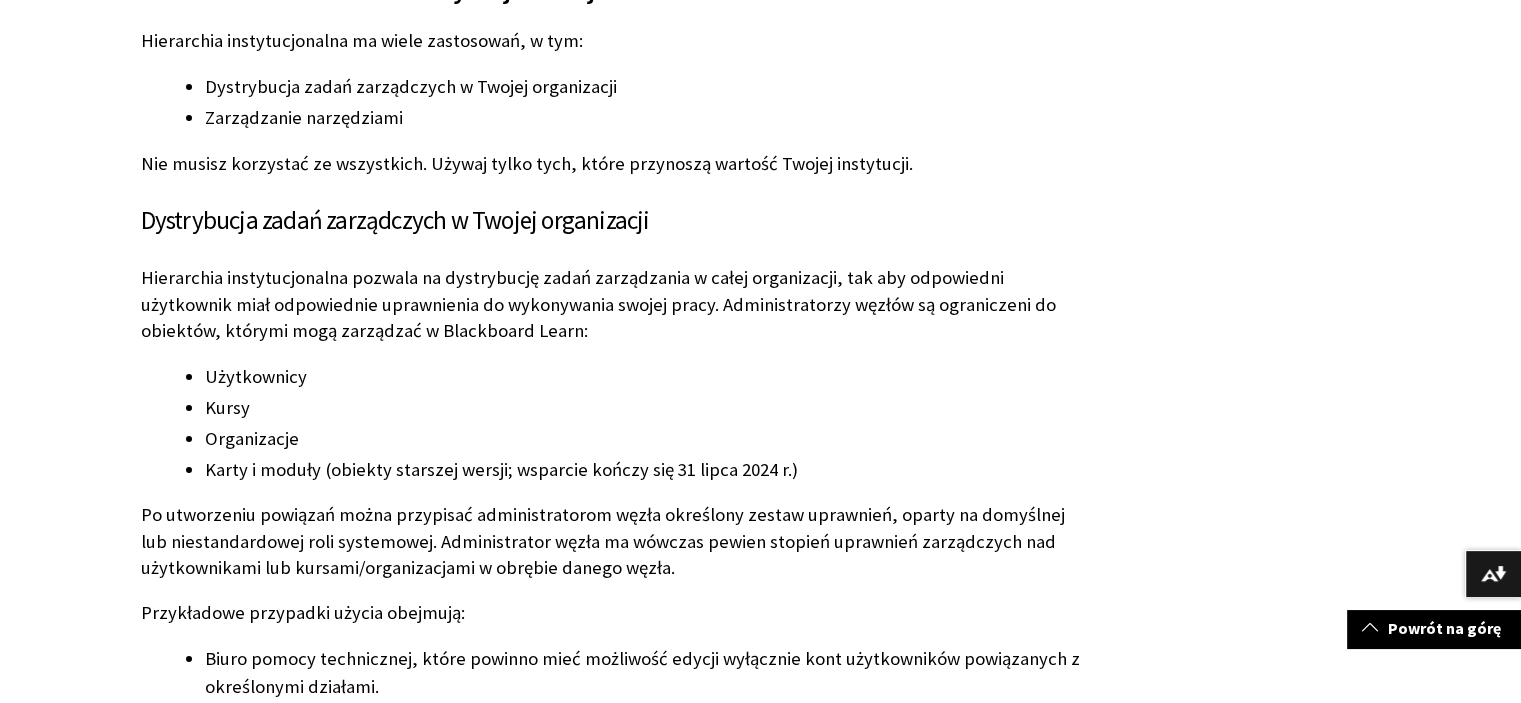 click on "Kursy" at bounding box center [645, 408] 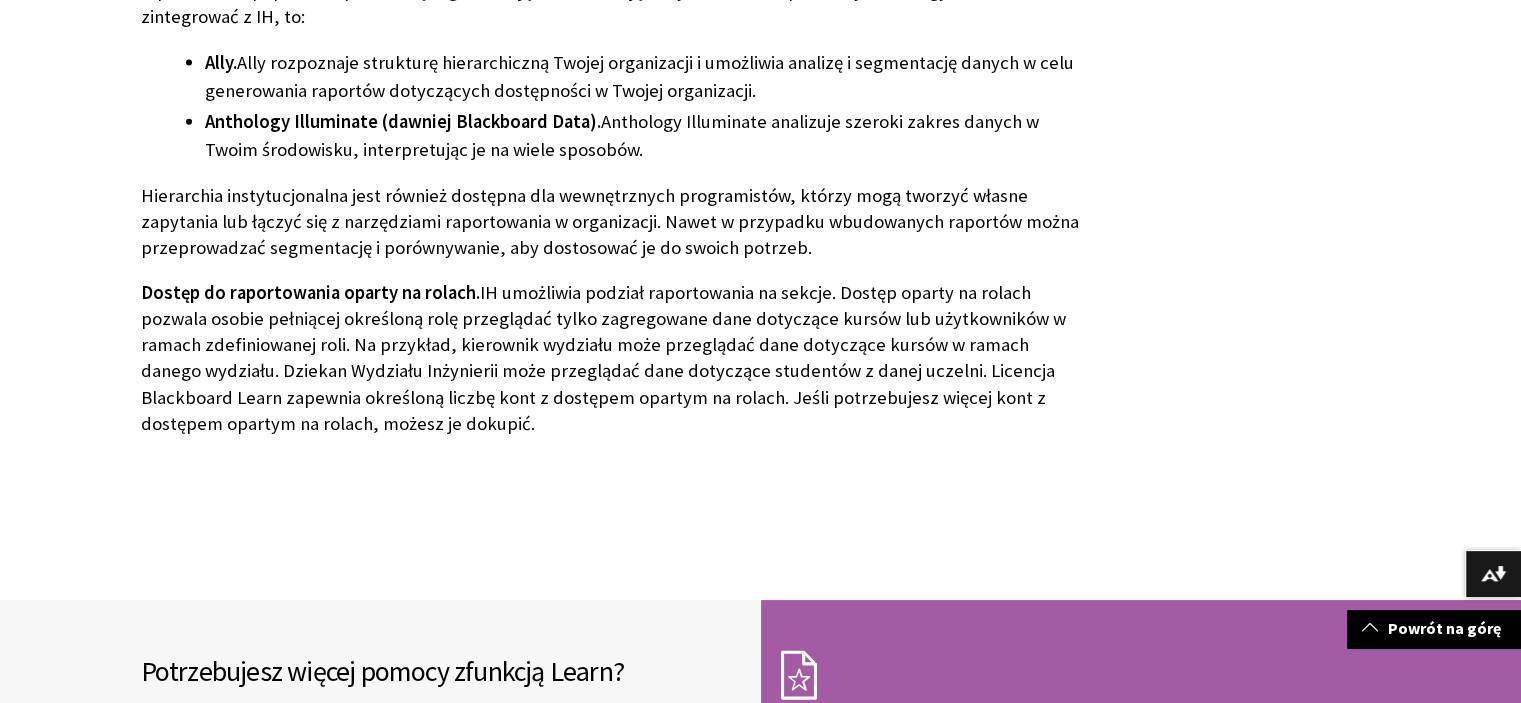 scroll, scrollTop: 4700, scrollLeft: 0, axis: vertical 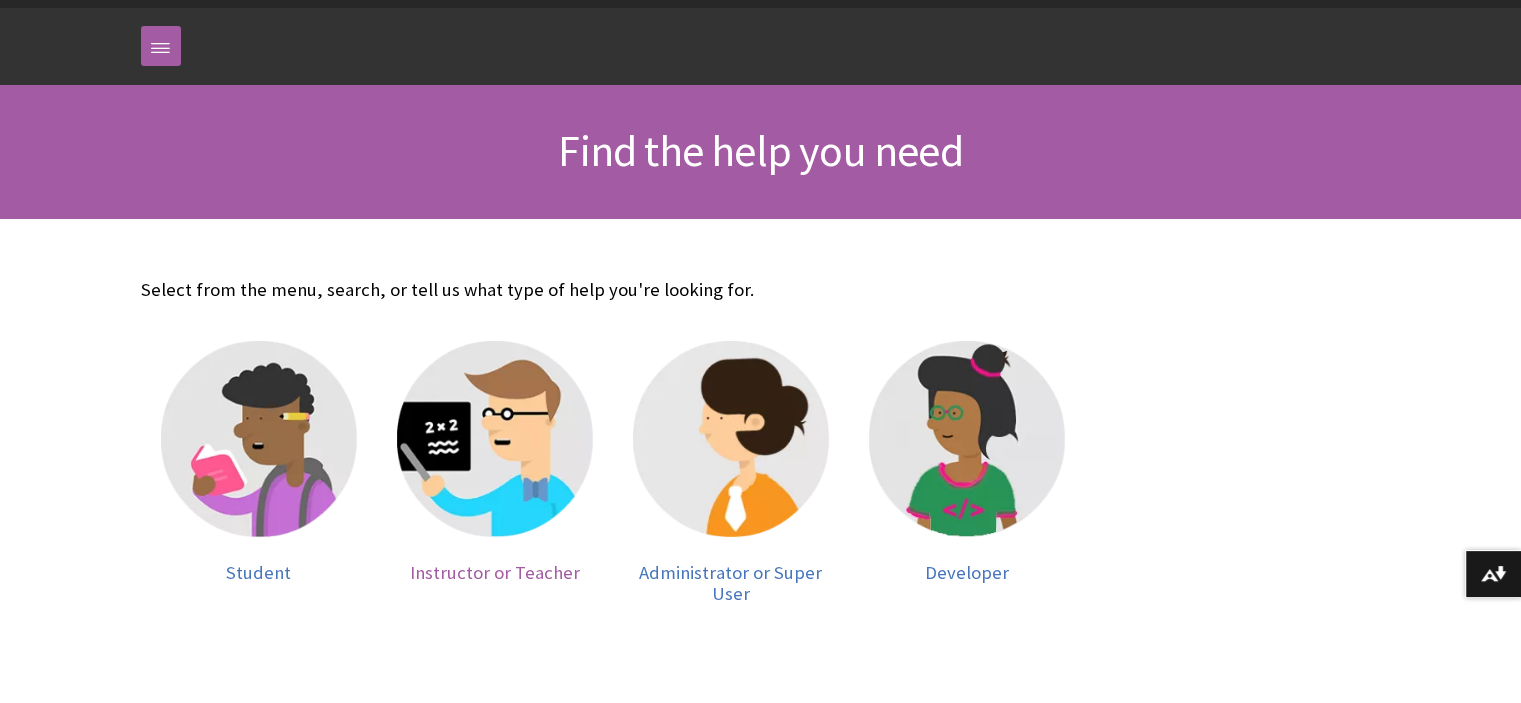 click on "Instructor or Teacher" at bounding box center [495, 572] 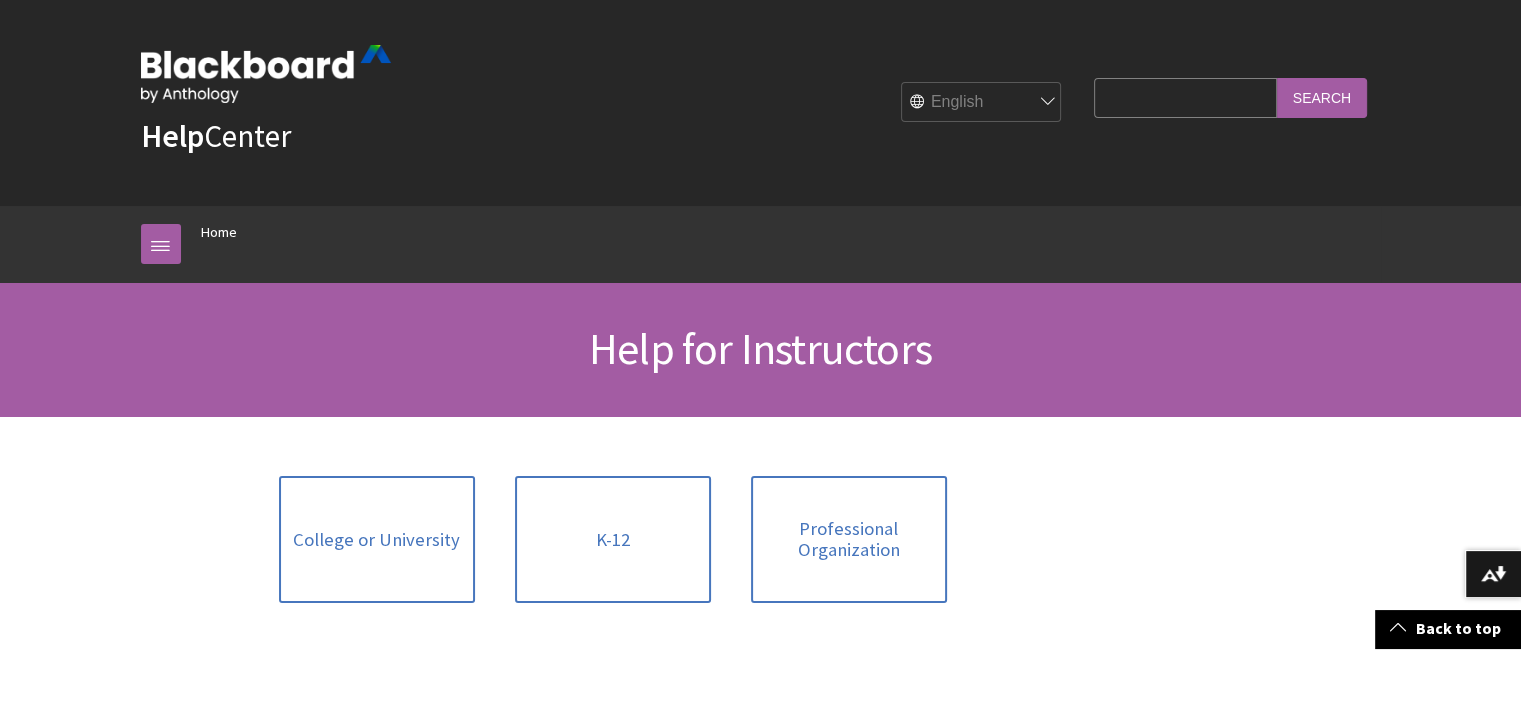 scroll, scrollTop: 0, scrollLeft: 0, axis: both 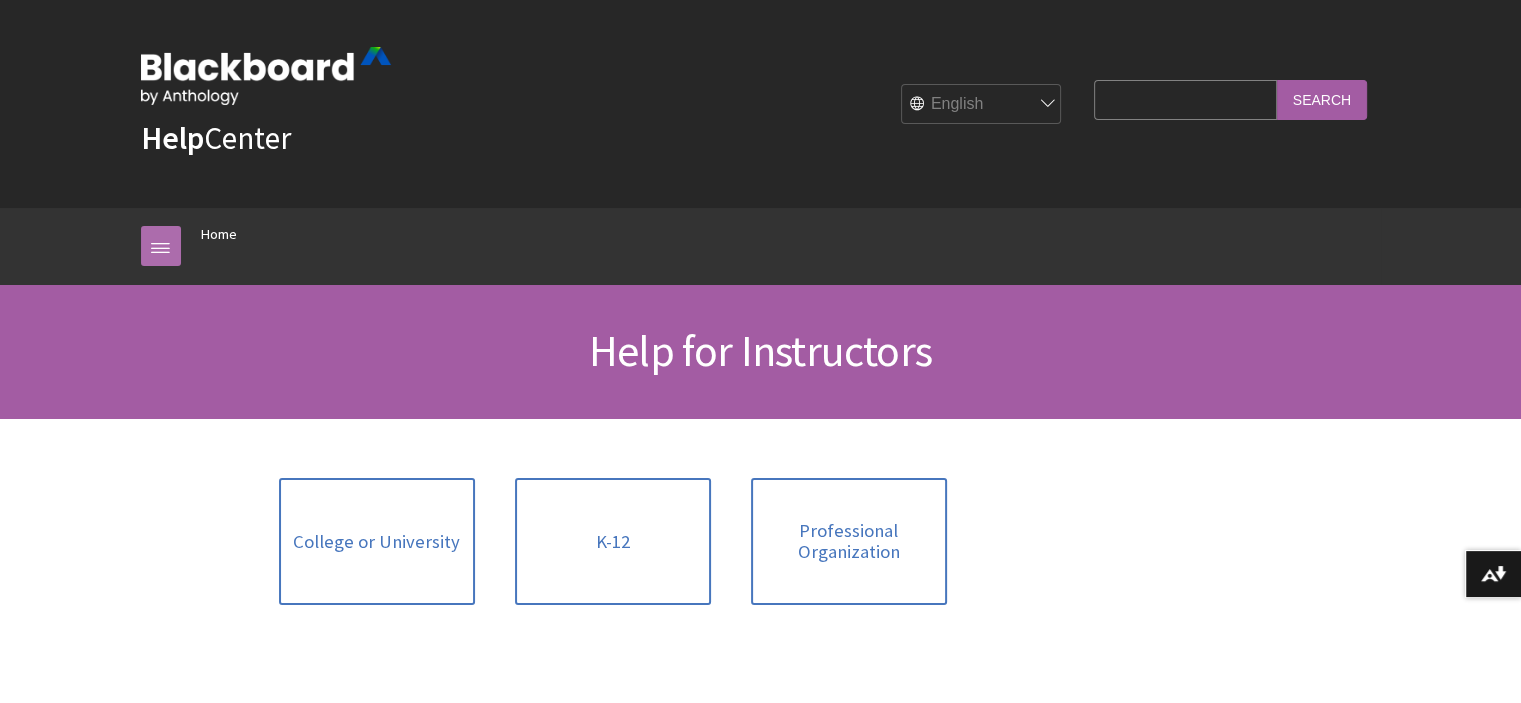 click at bounding box center (161, 246) 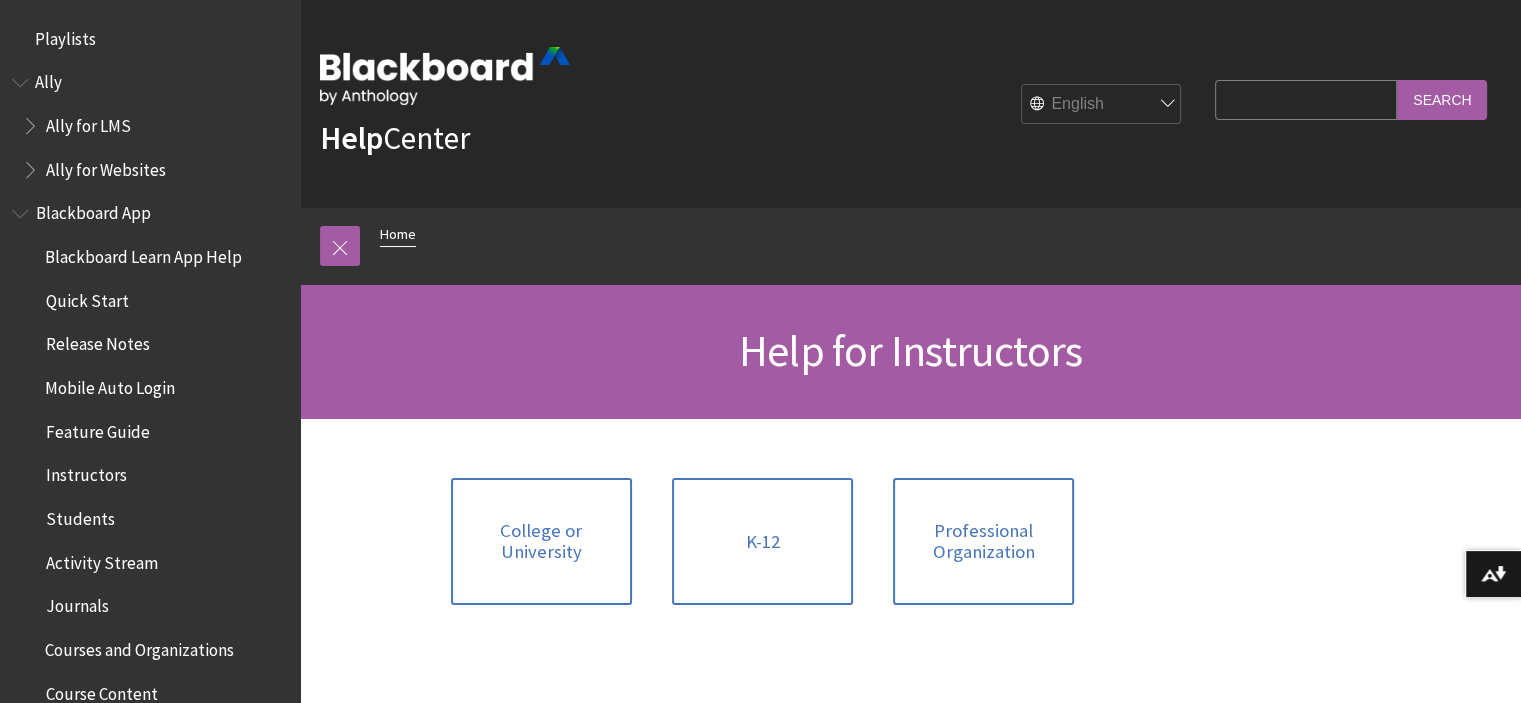 click on "Home" at bounding box center (398, 234) 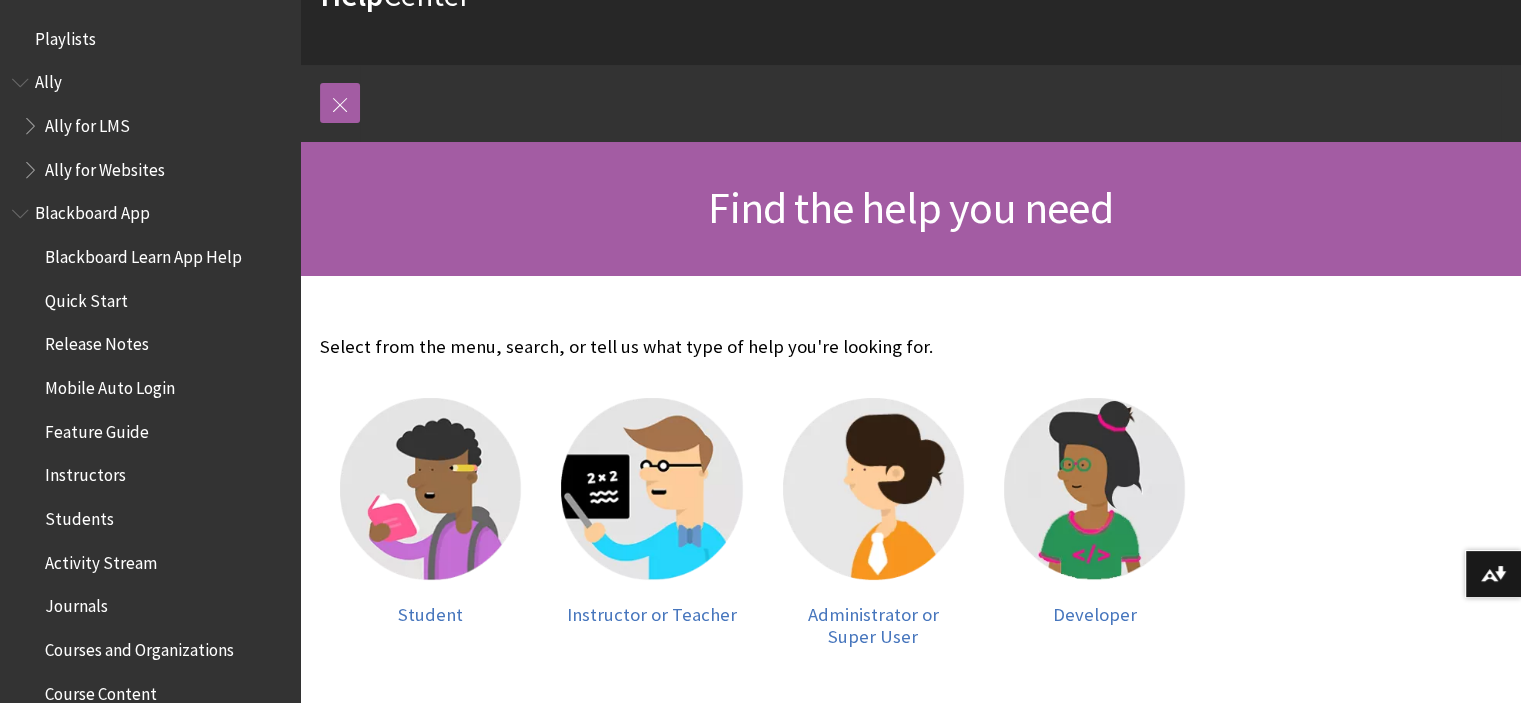 scroll, scrollTop: 400, scrollLeft: 0, axis: vertical 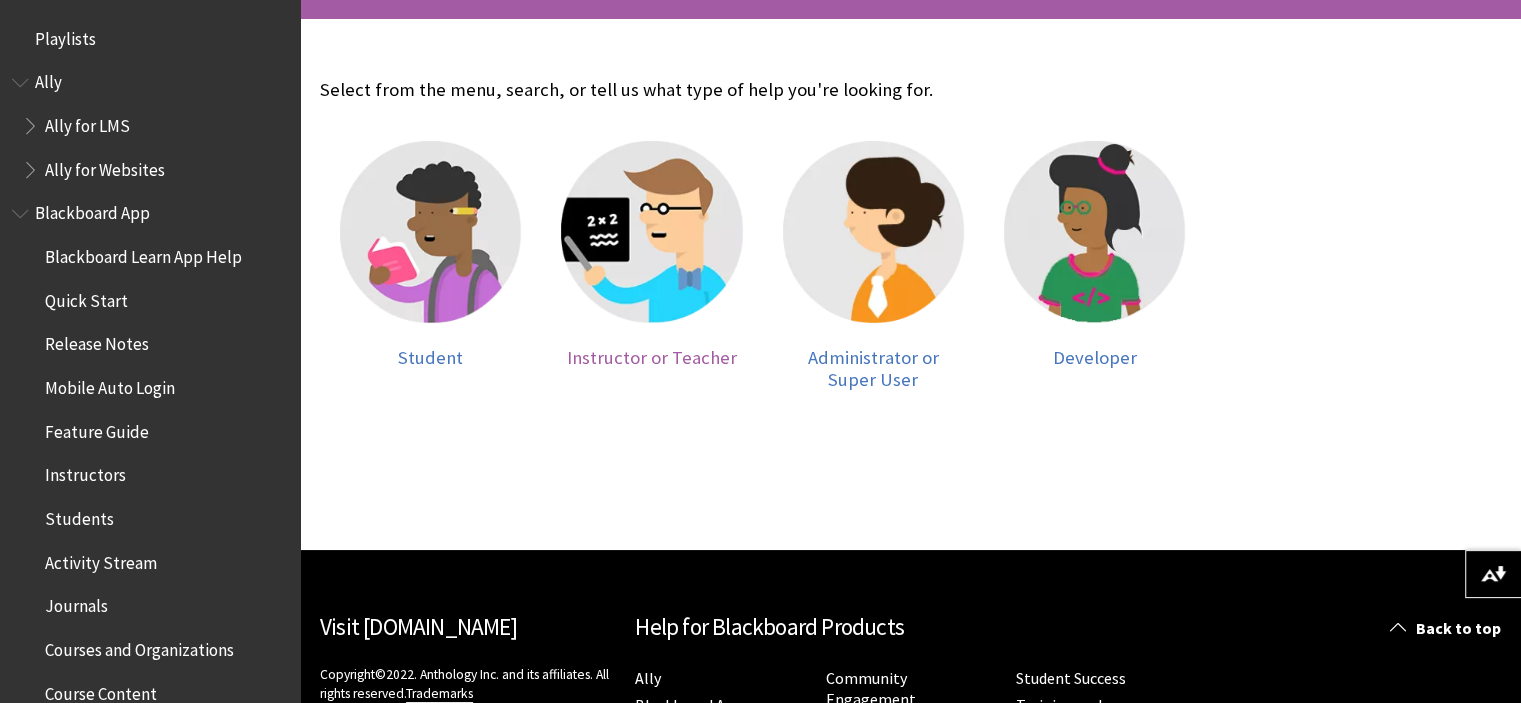 click on "Instructor or Teacher" at bounding box center [652, 357] 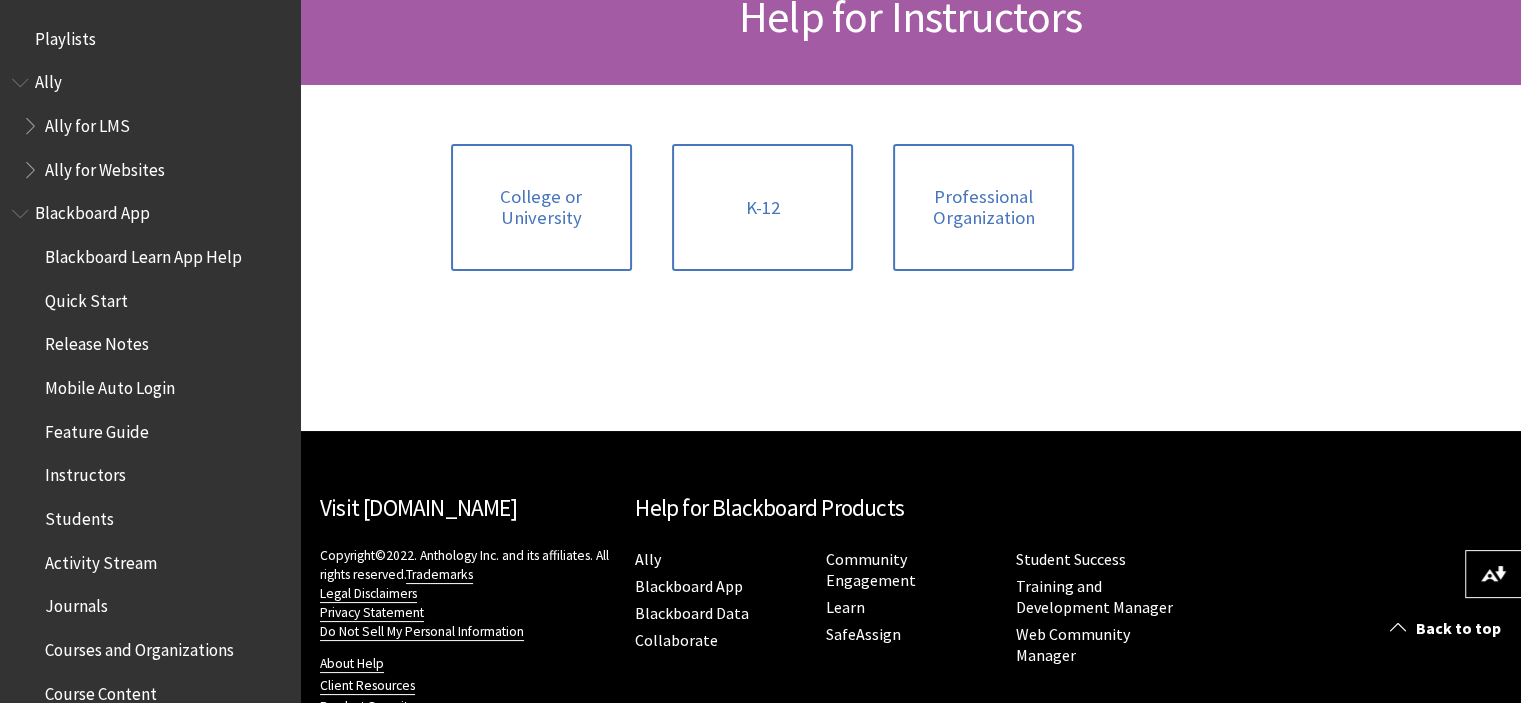 scroll, scrollTop: 300, scrollLeft: 0, axis: vertical 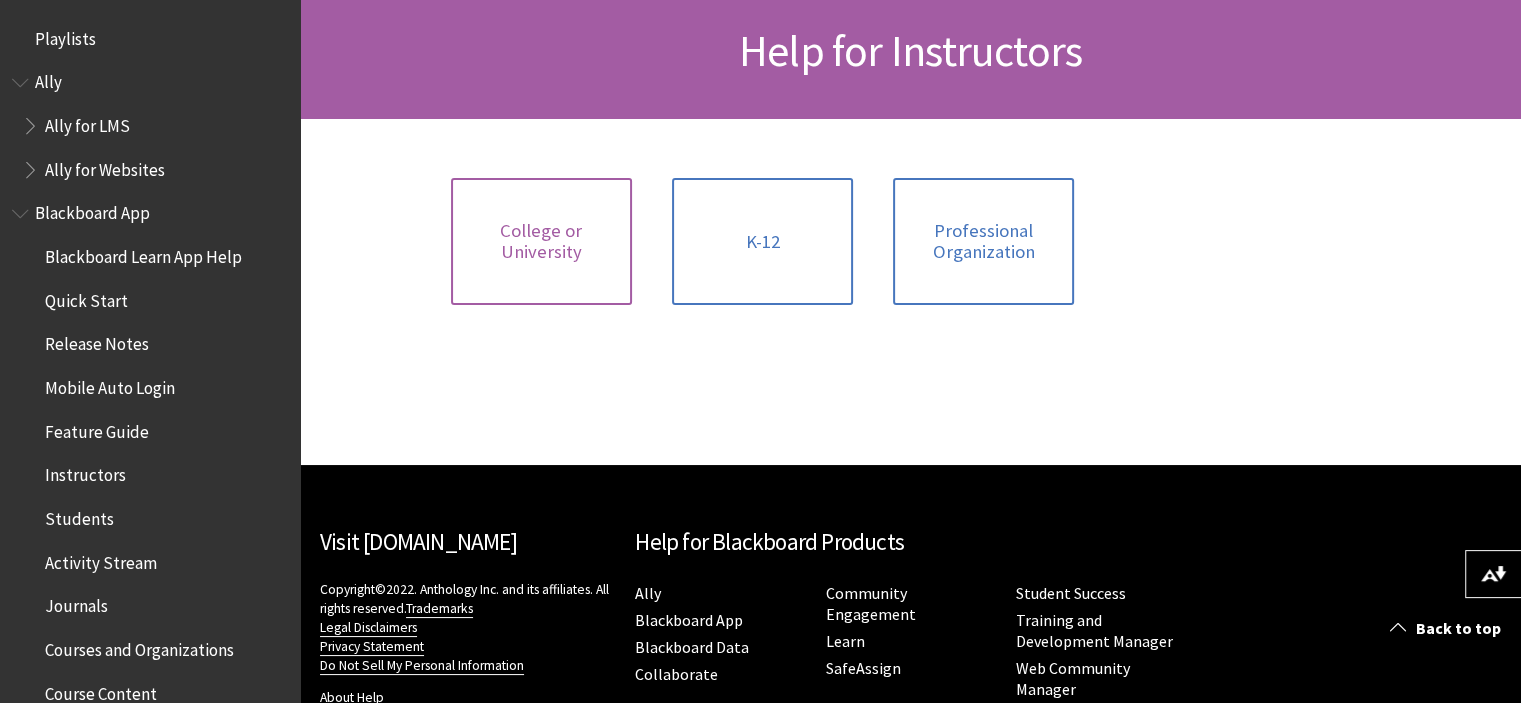 click on "College or University" at bounding box center [541, 241] 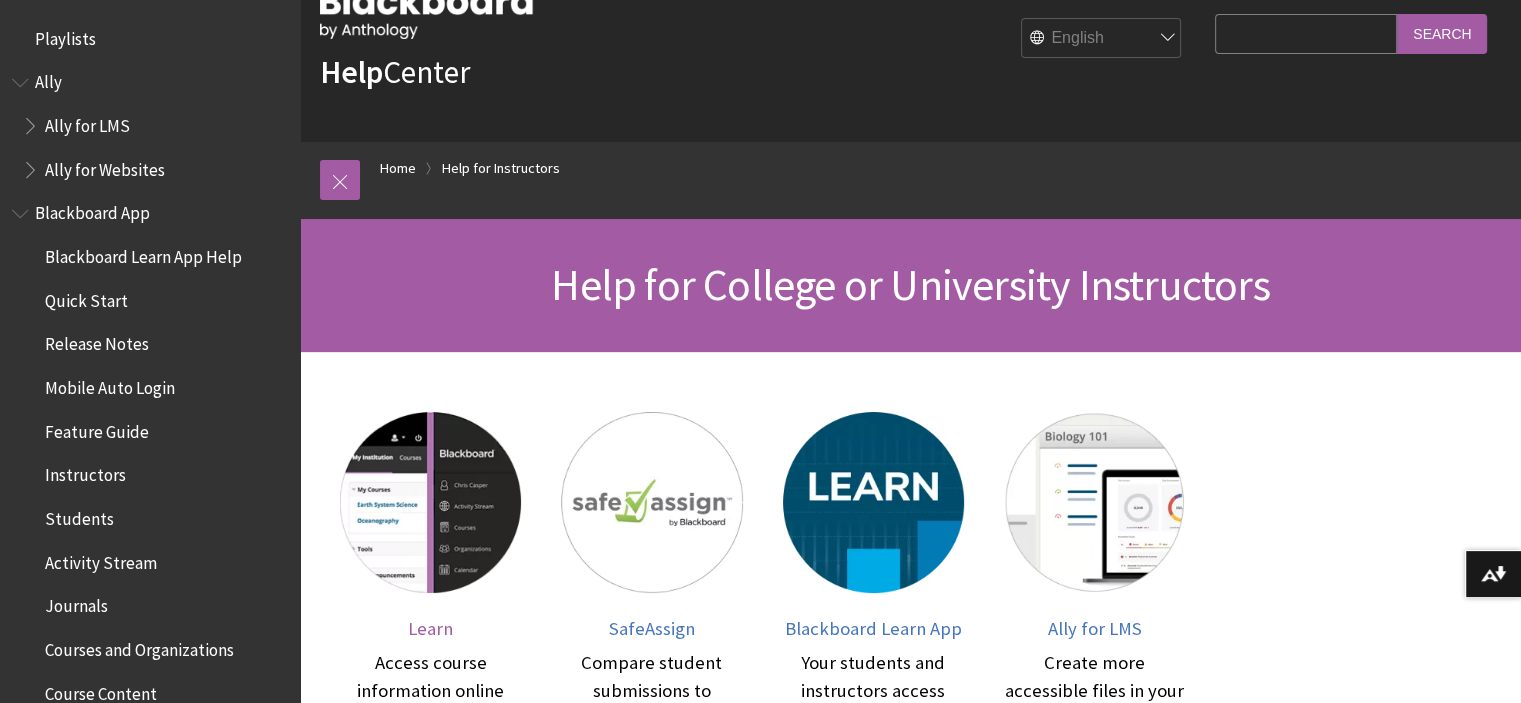 scroll, scrollTop: 200, scrollLeft: 0, axis: vertical 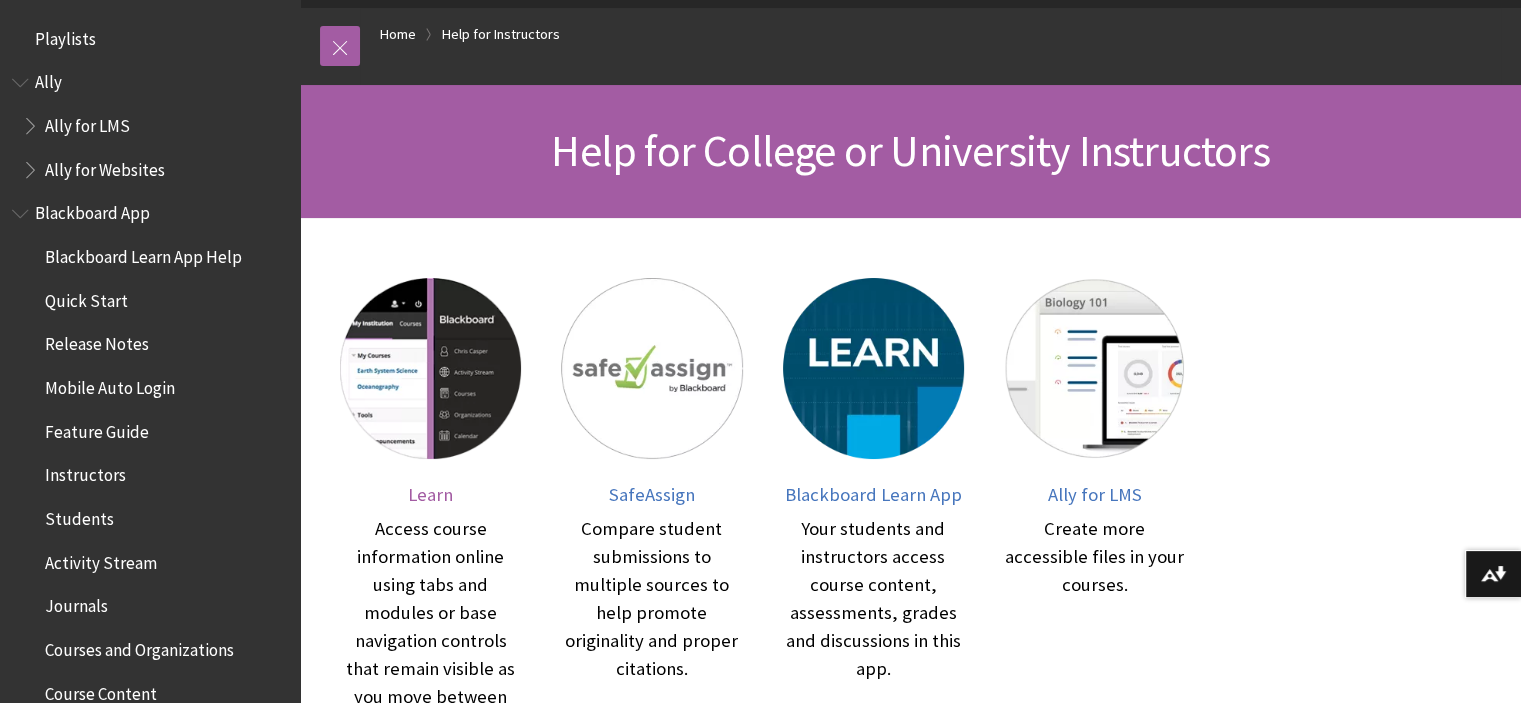 click on "Access course information online using tabs and modules or base navigation controls that remain visible as you move between pages." at bounding box center [430, 627] 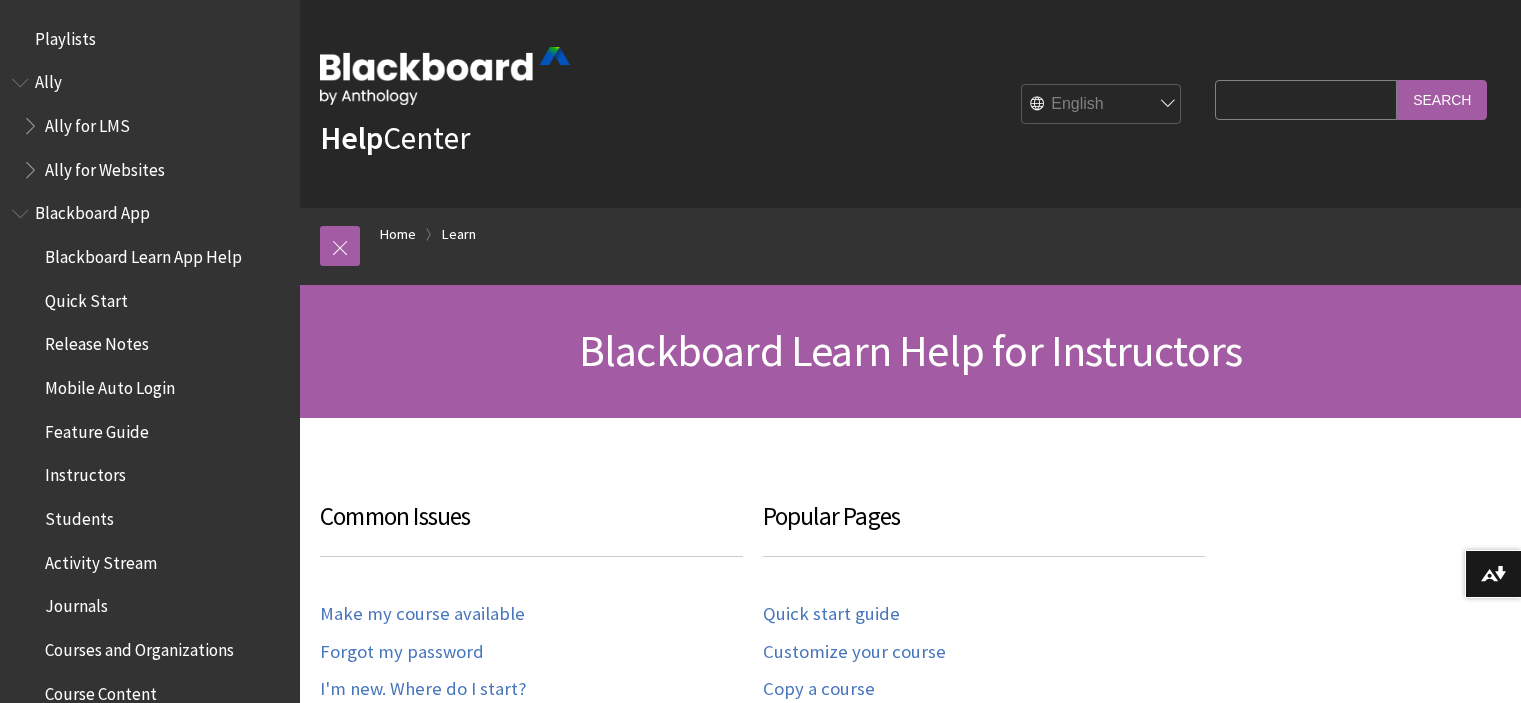scroll, scrollTop: 191, scrollLeft: 0, axis: vertical 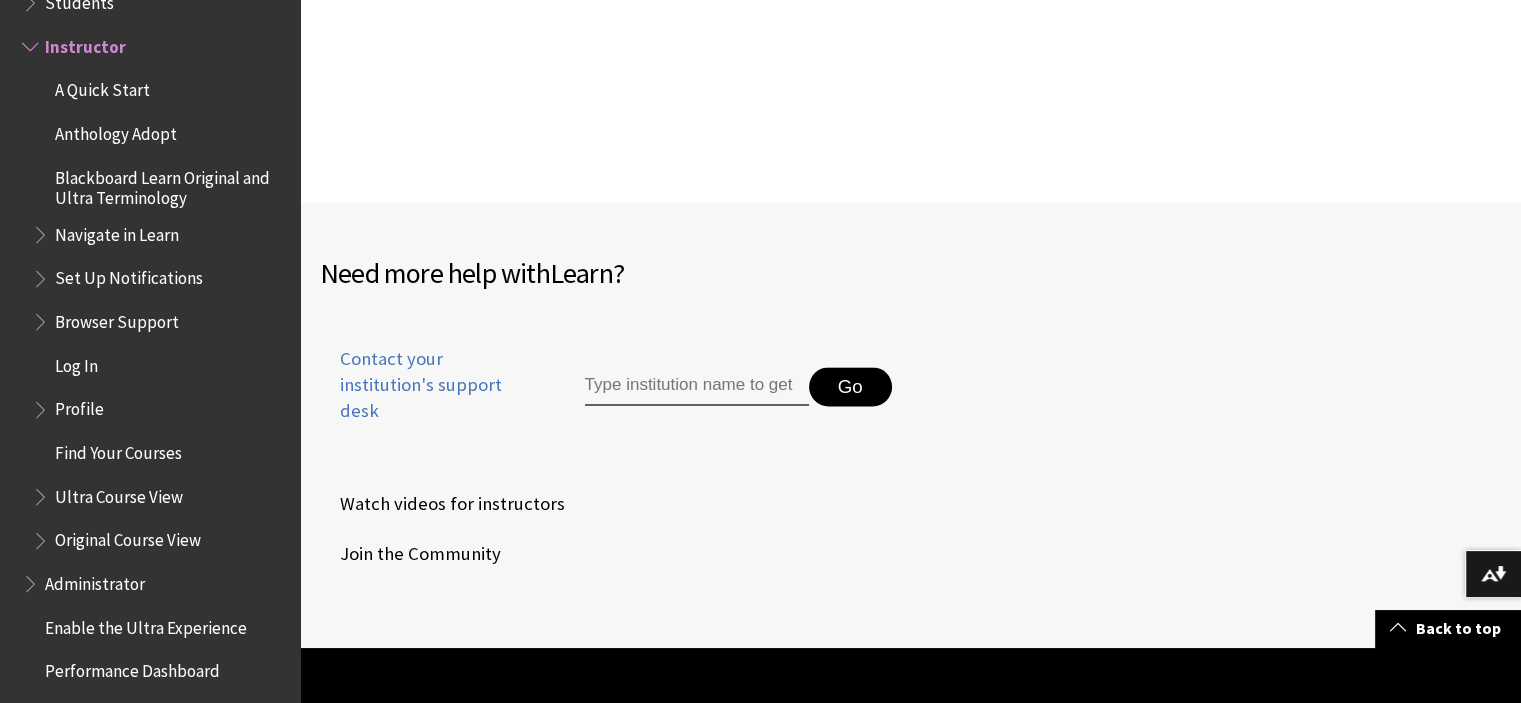 click at bounding box center [697, 387] 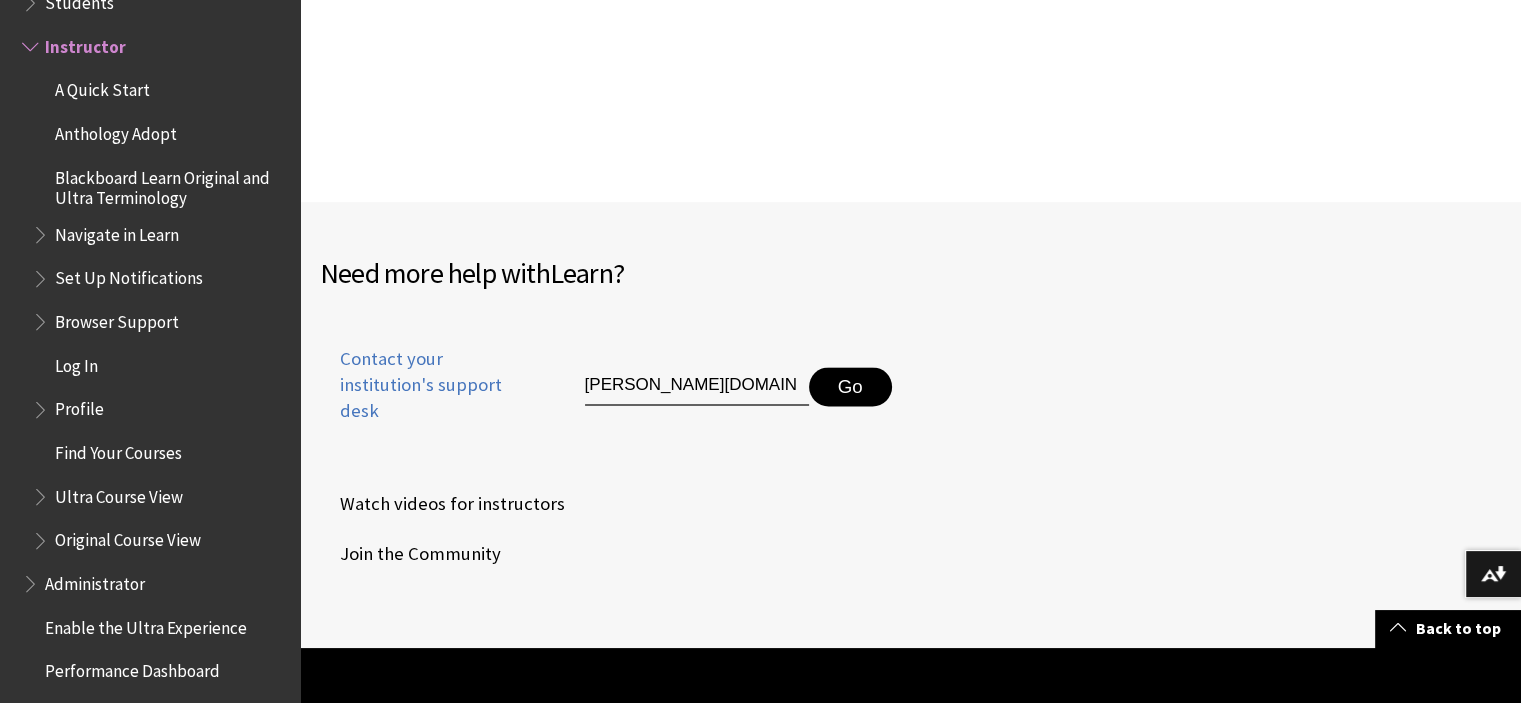 scroll, scrollTop: 0, scrollLeft: 20, axis: horizontal 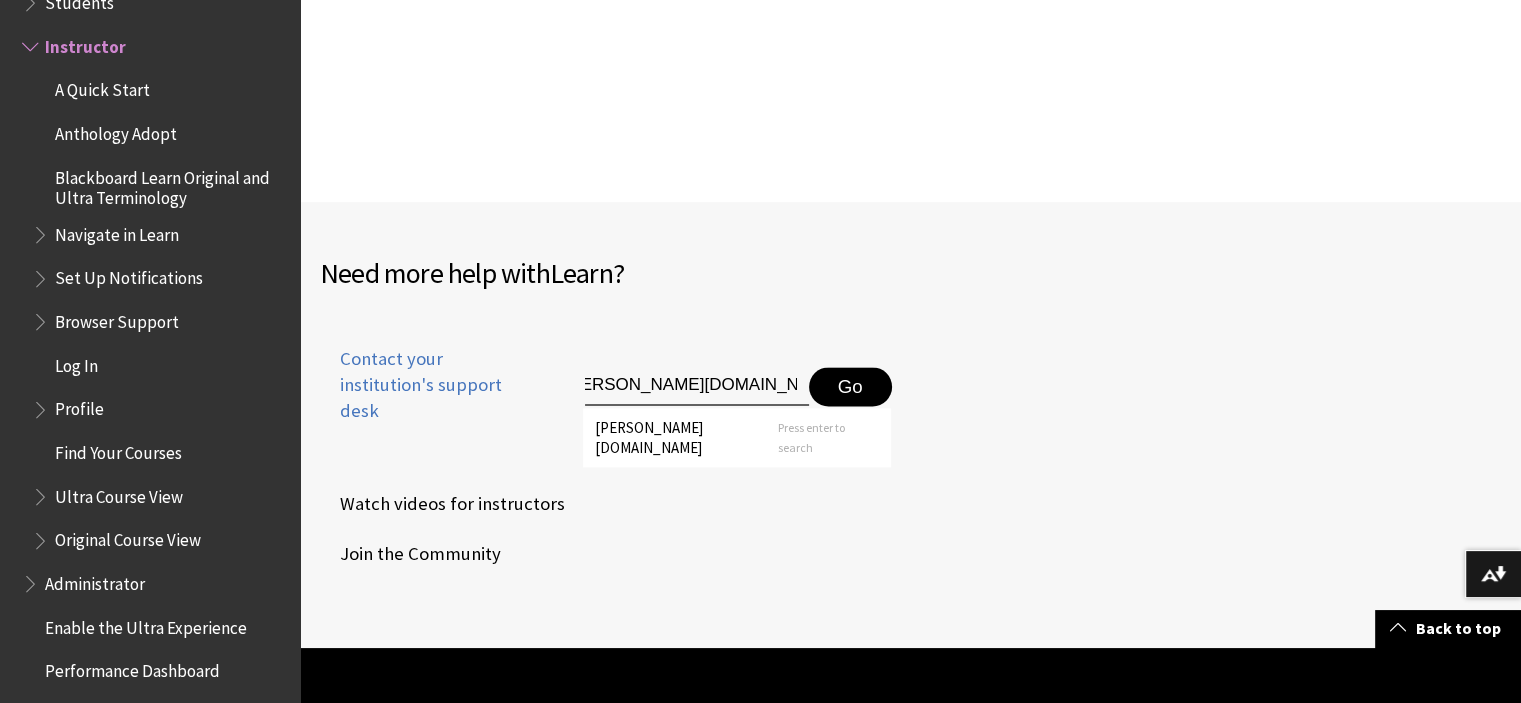 drag, startPoint x: 671, startPoint y: 363, endPoint x: 638, endPoint y: 367, distance: 33.24154 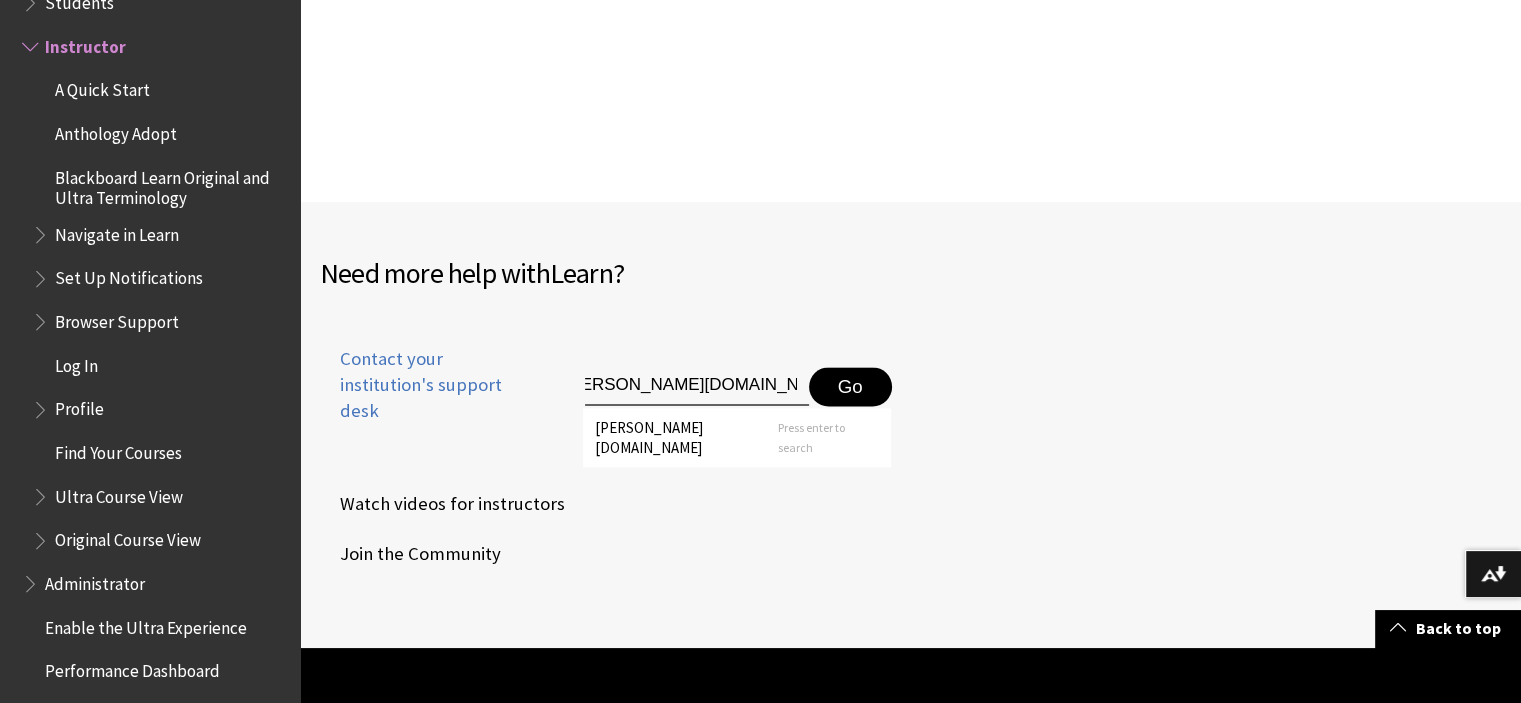 click on "kozminski-test.blackboard.com" at bounding box center (697, 387) 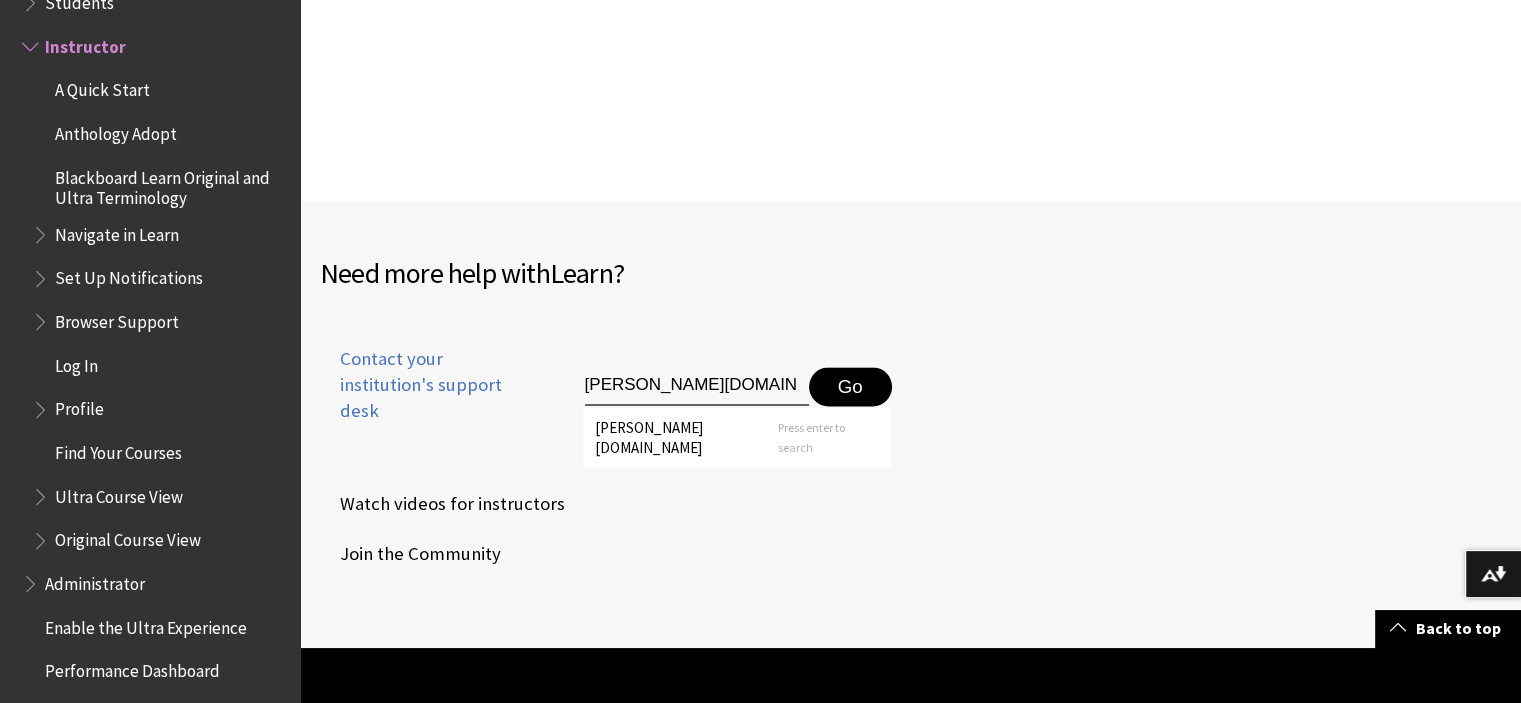 type on "kozminski.blackboard.com" 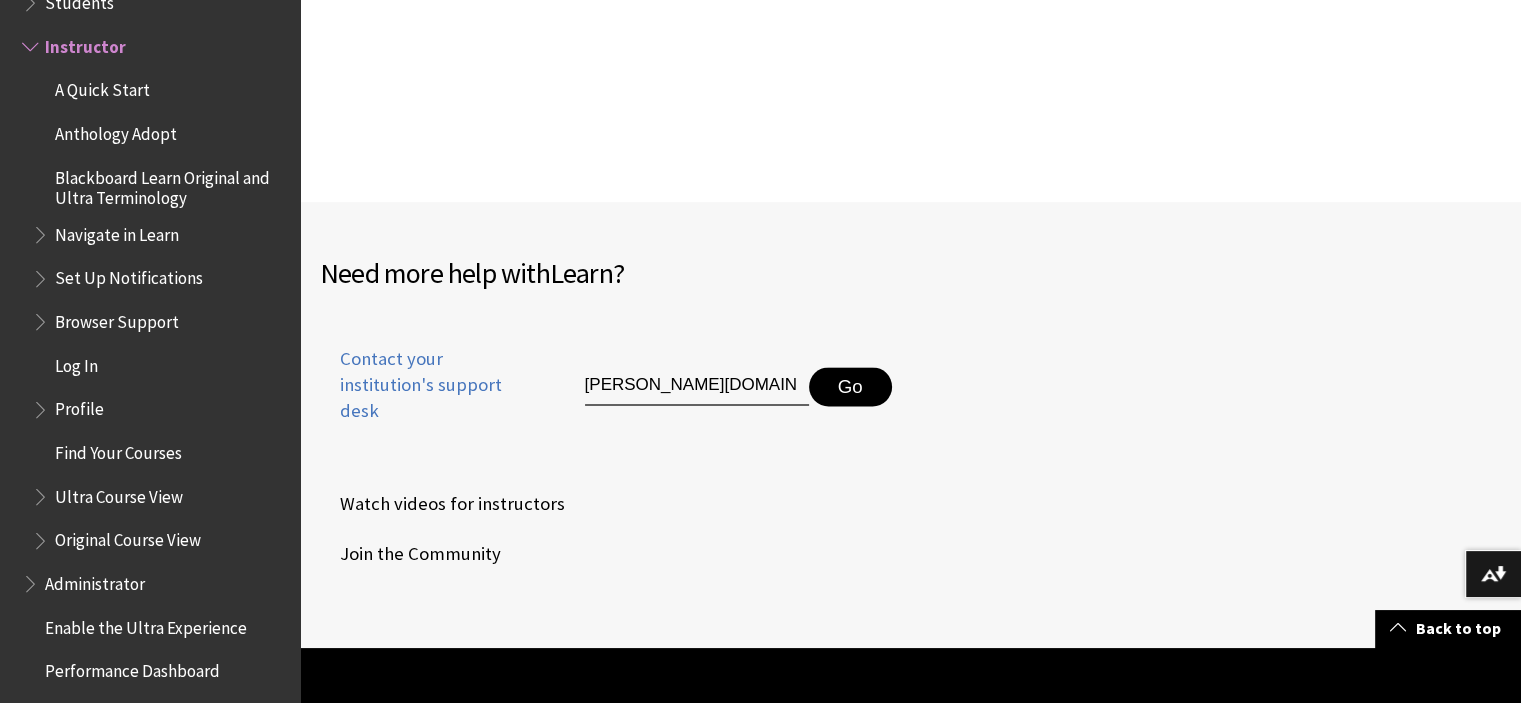 click on "Go" at bounding box center [850, 387] 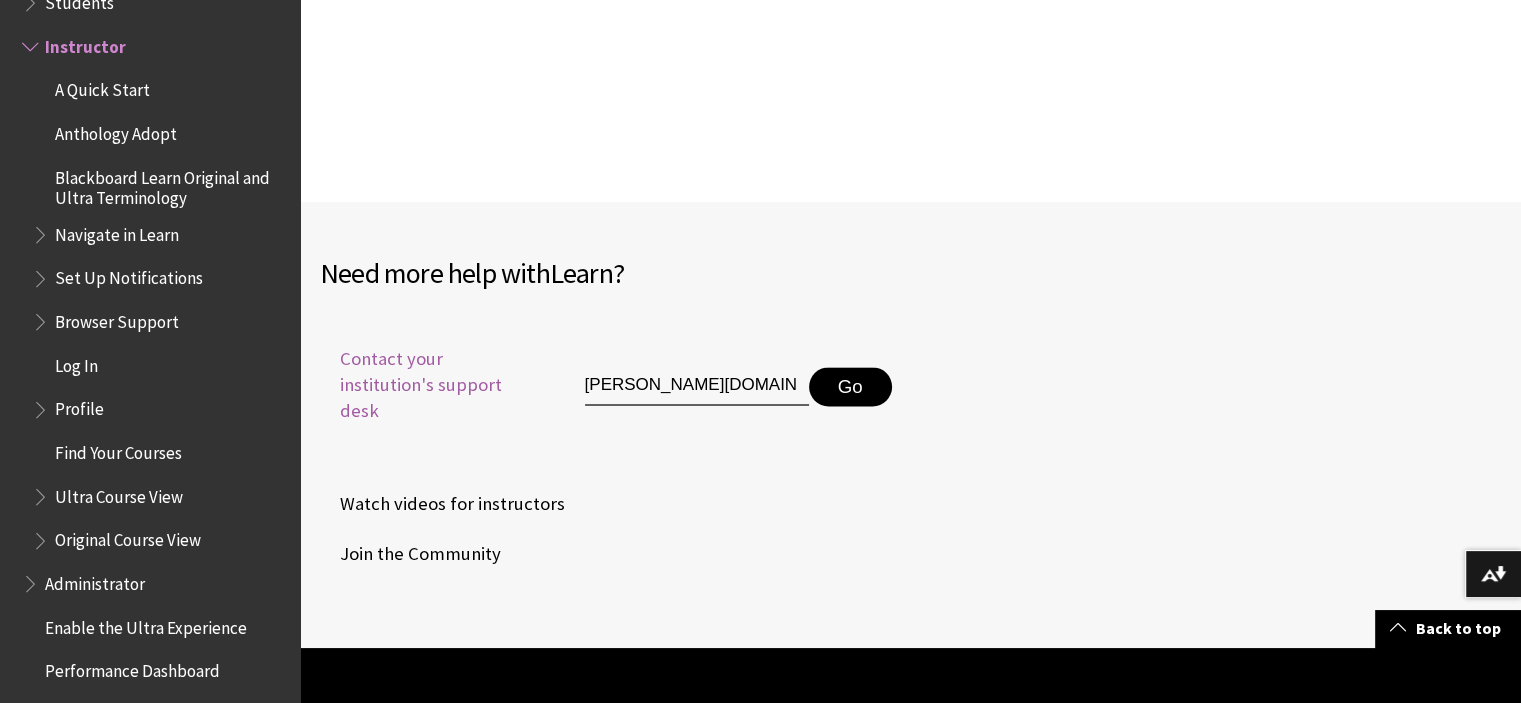 click on "Contact your institution's support desk" at bounding box center (429, 385) 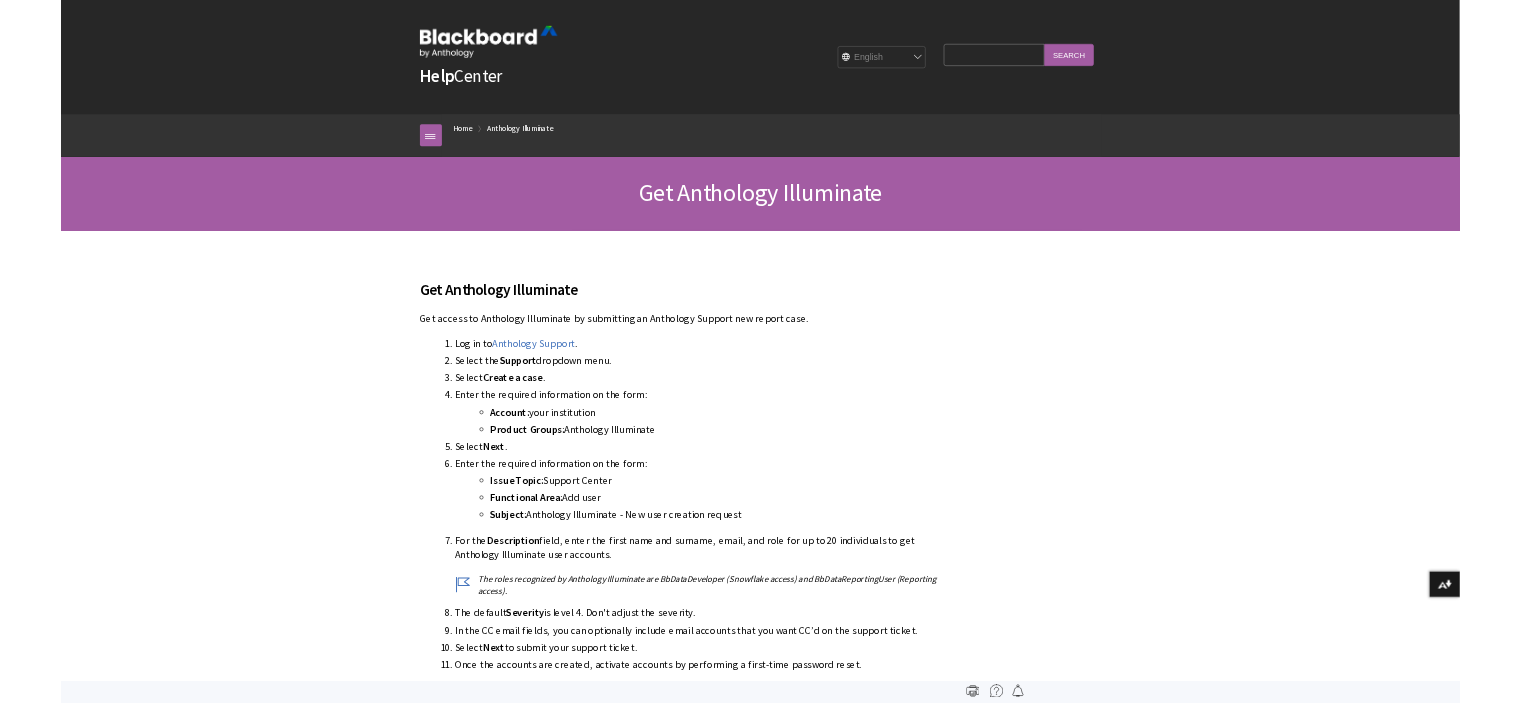 scroll, scrollTop: 0, scrollLeft: 0, axis: both 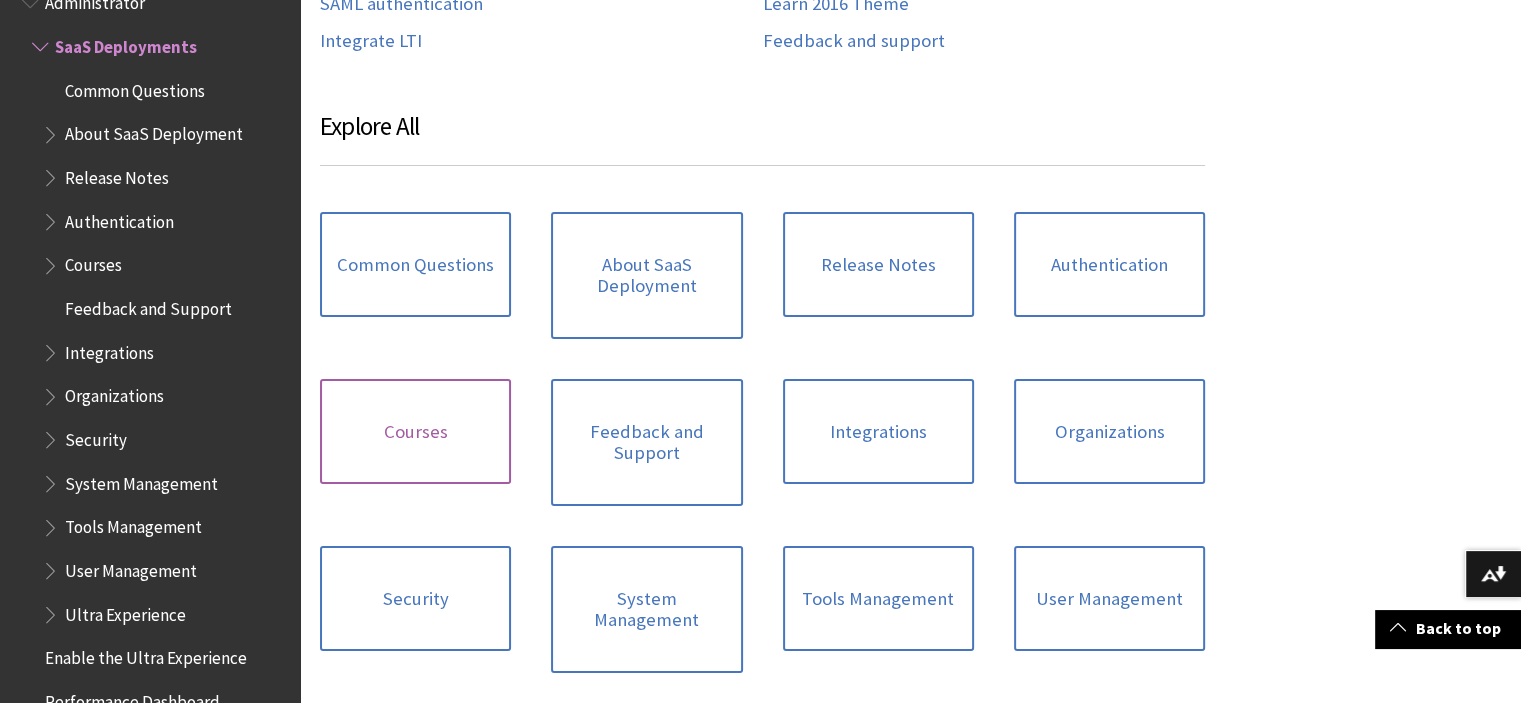 click on "Courses" at bounding box center [415, 432] 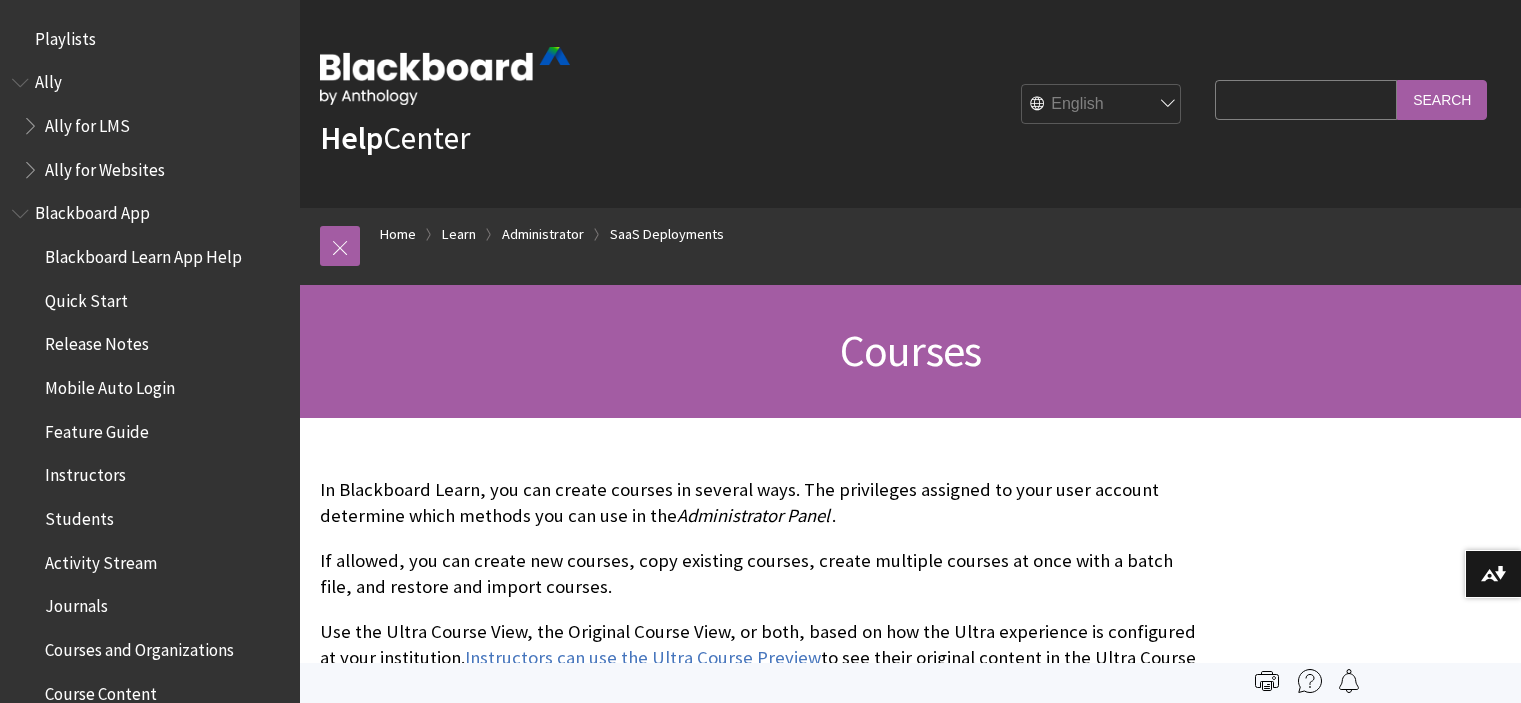 scroll, scrollTop: 0, scrollLeft: 0, axis: both 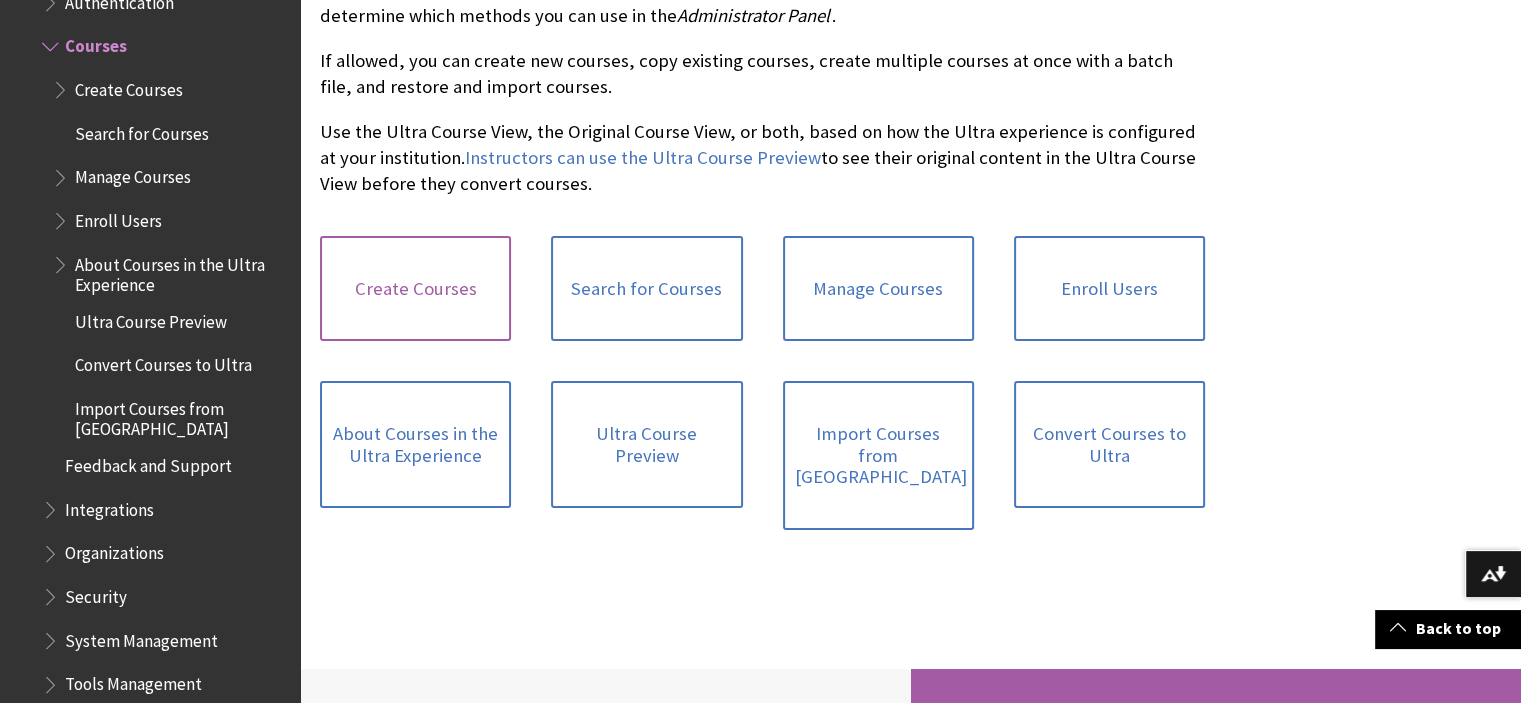 click on "Create Courses" at bounding box center [415, 289] 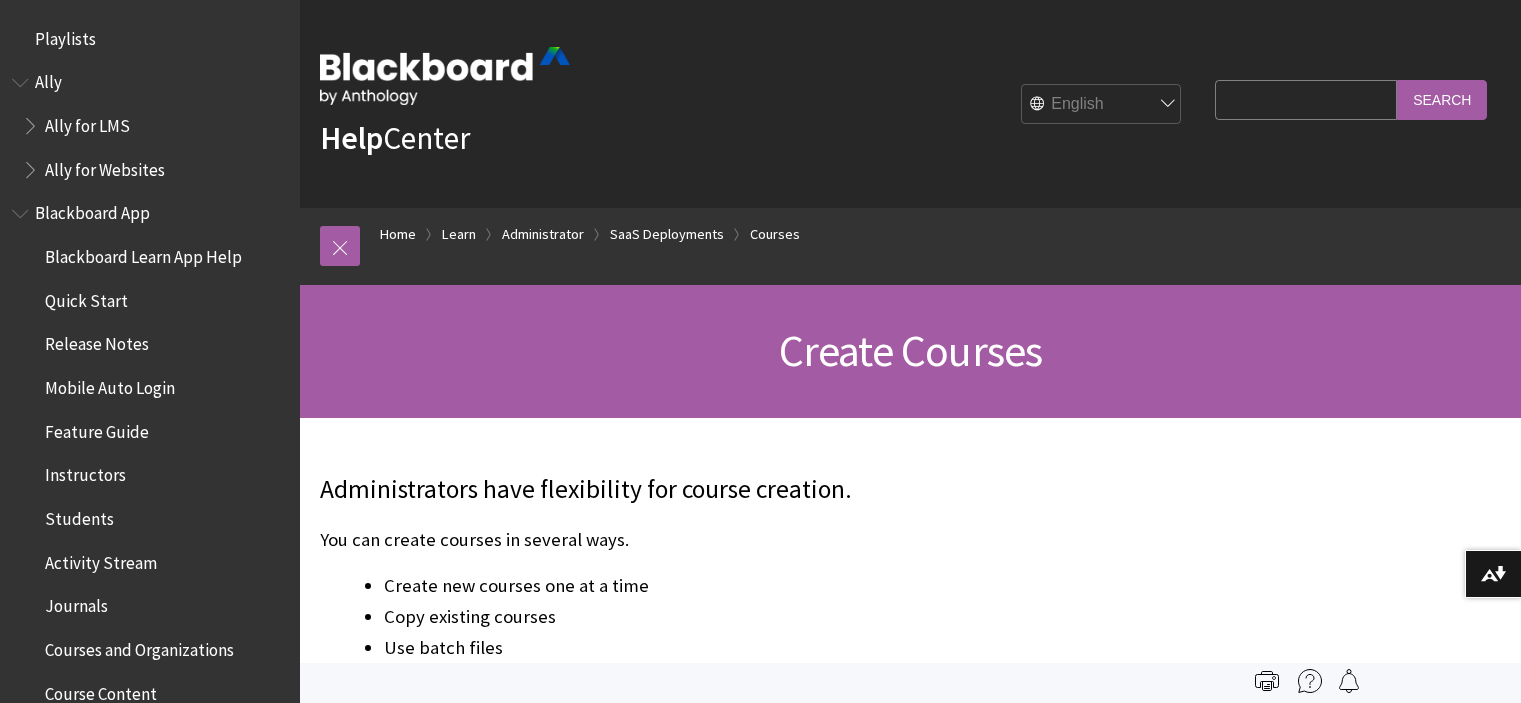 scroll, scrollTop: 0, scrollLeft: 0, axis: both 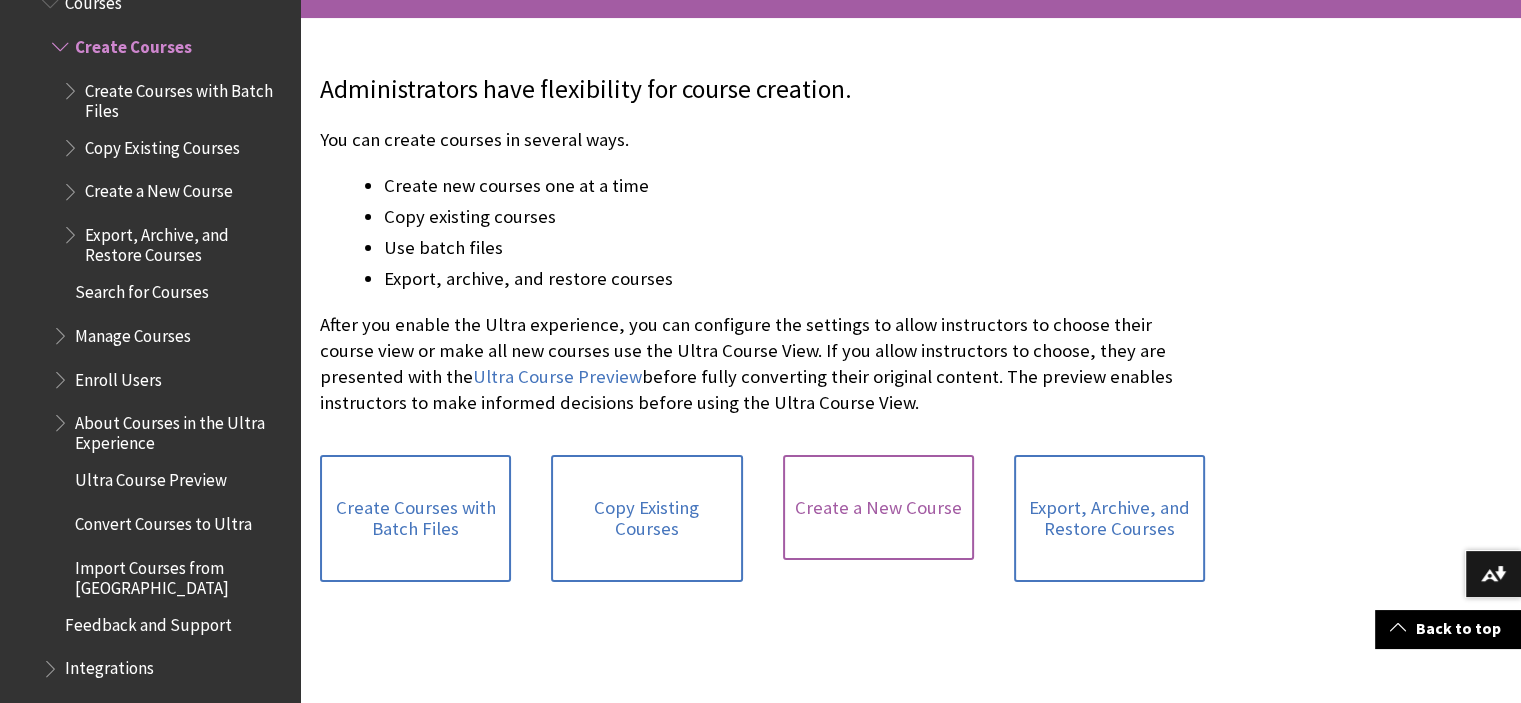 click on "Create a New Course" at bounding box center (878, 508) 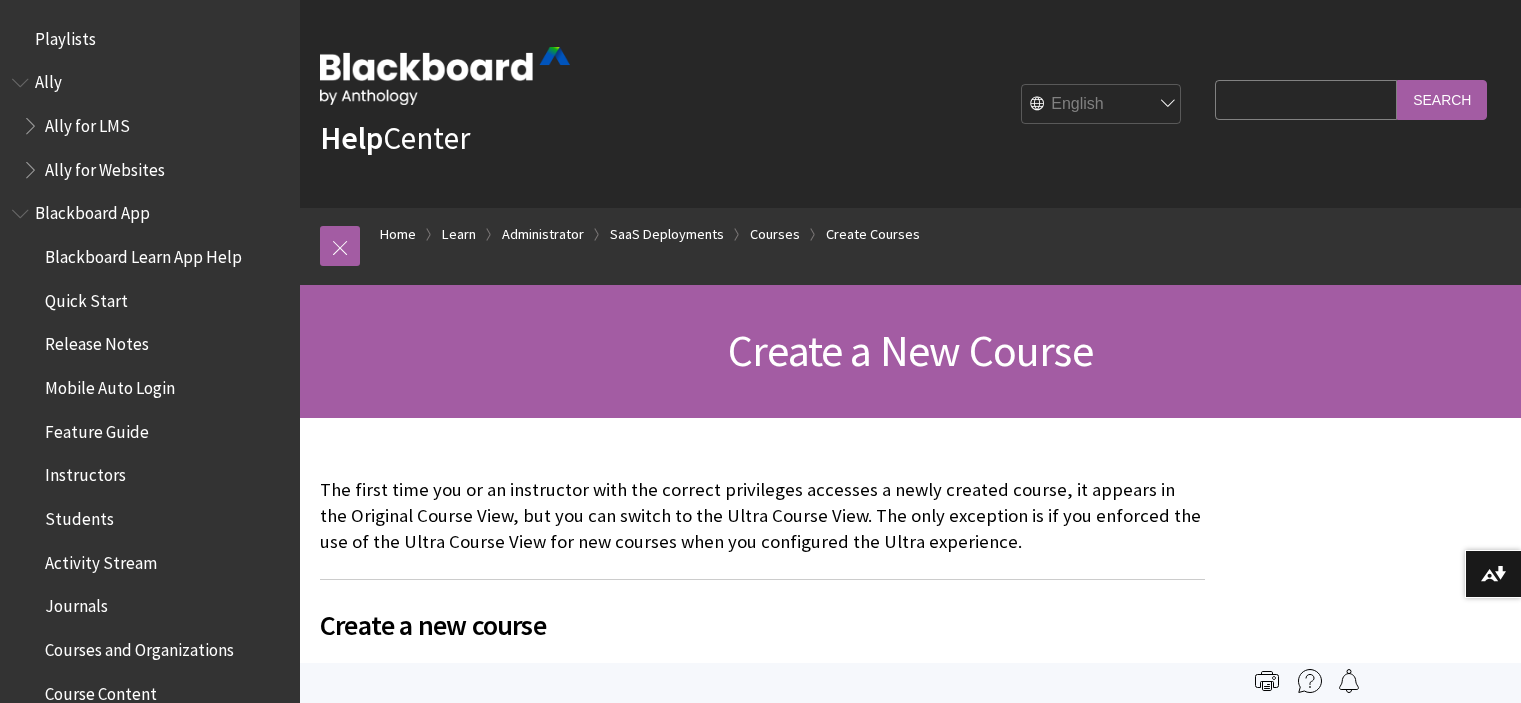 scroll, scrollTop: 0, scrollLeft: 0, axis: both 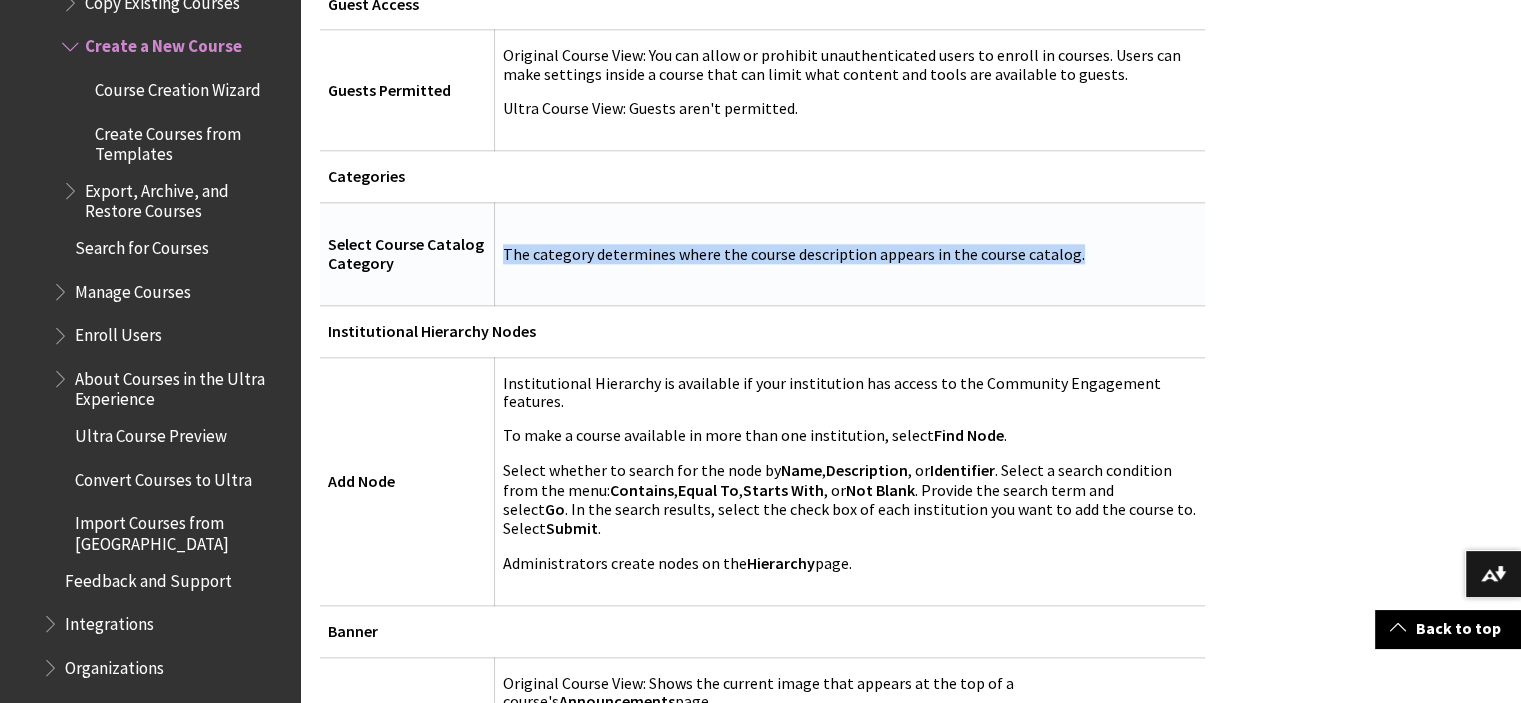 drag, startPoint x: 1110, startPoint y: 235, endPoint x: 510, endPoint y: 231, distance: 600.0133 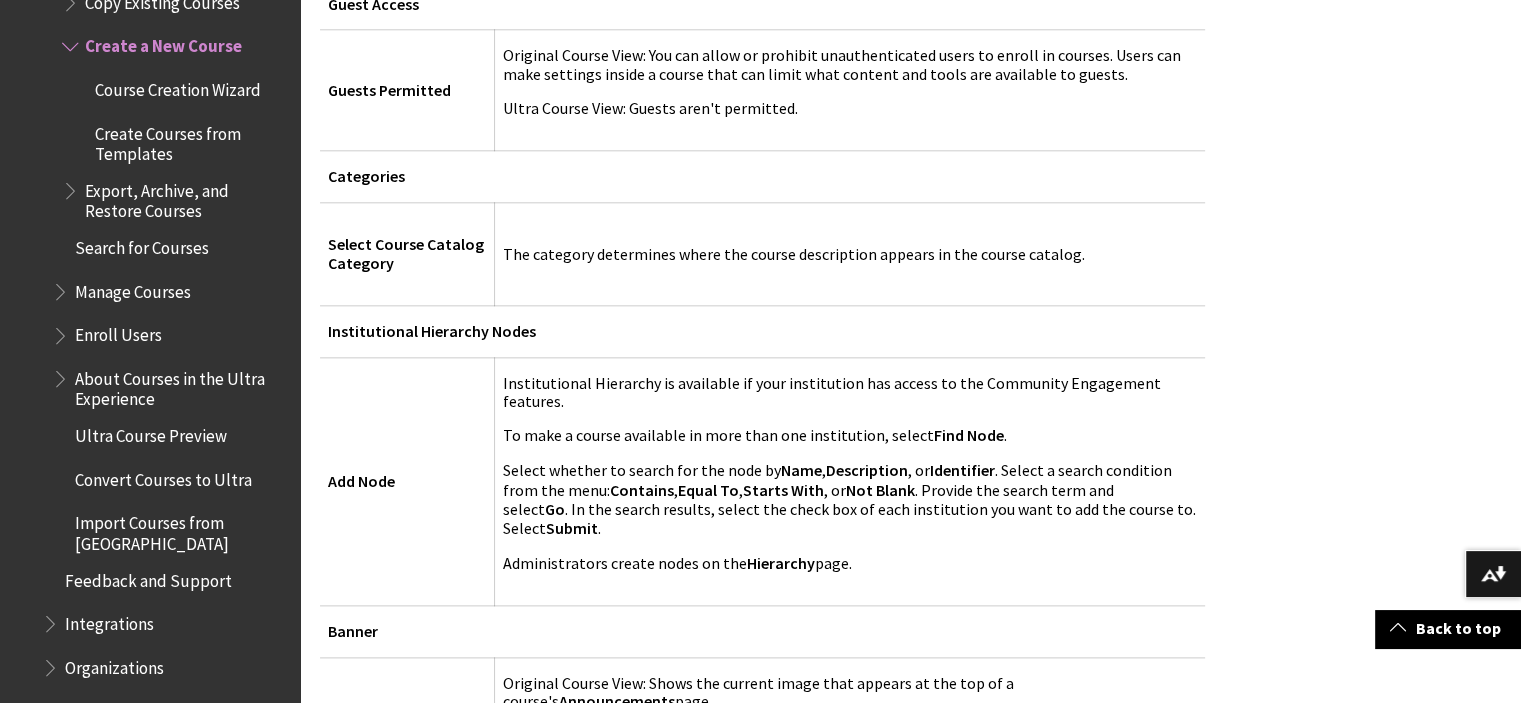 click on "Create a new course
>" at bounding box center [910, 53] 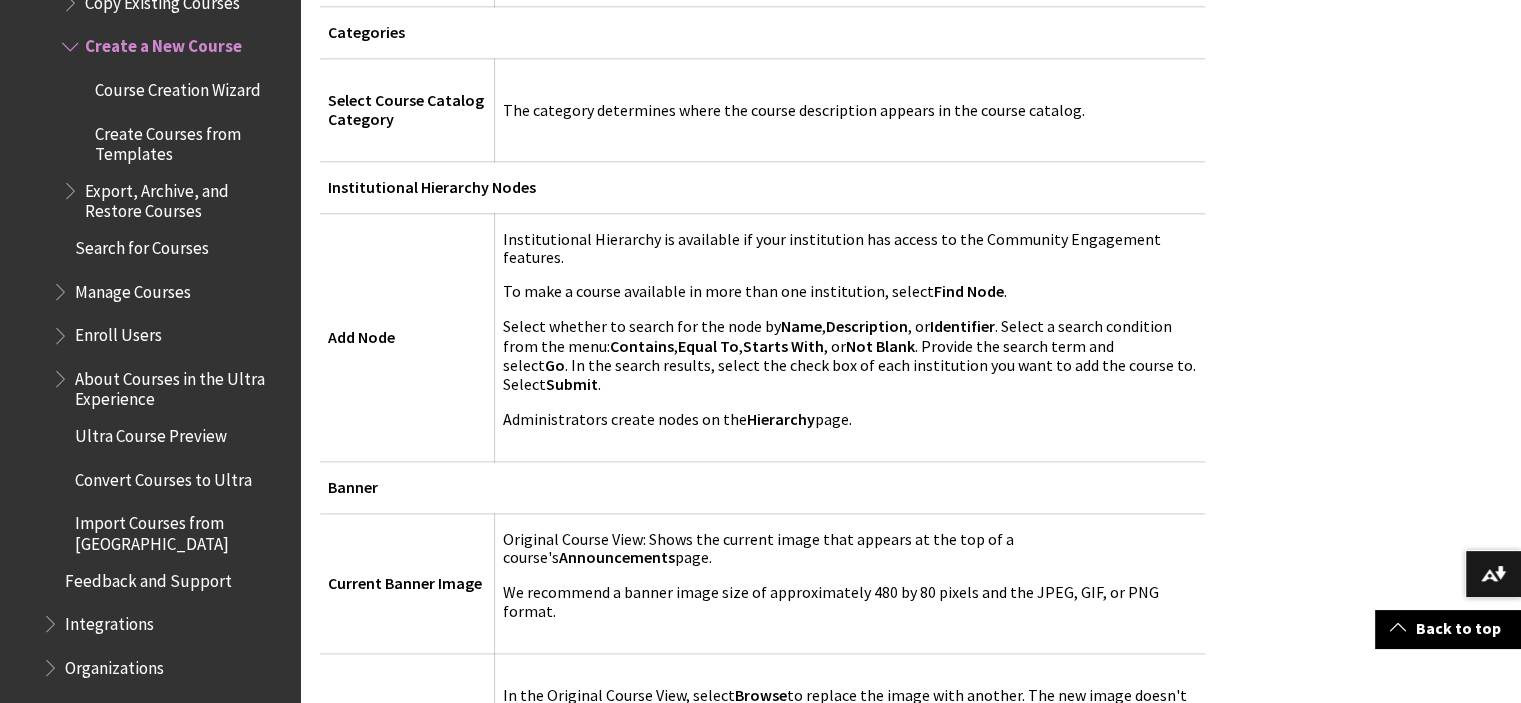 scroll, scrollTop: 2500, scrollLeft: 0, axis: vertical 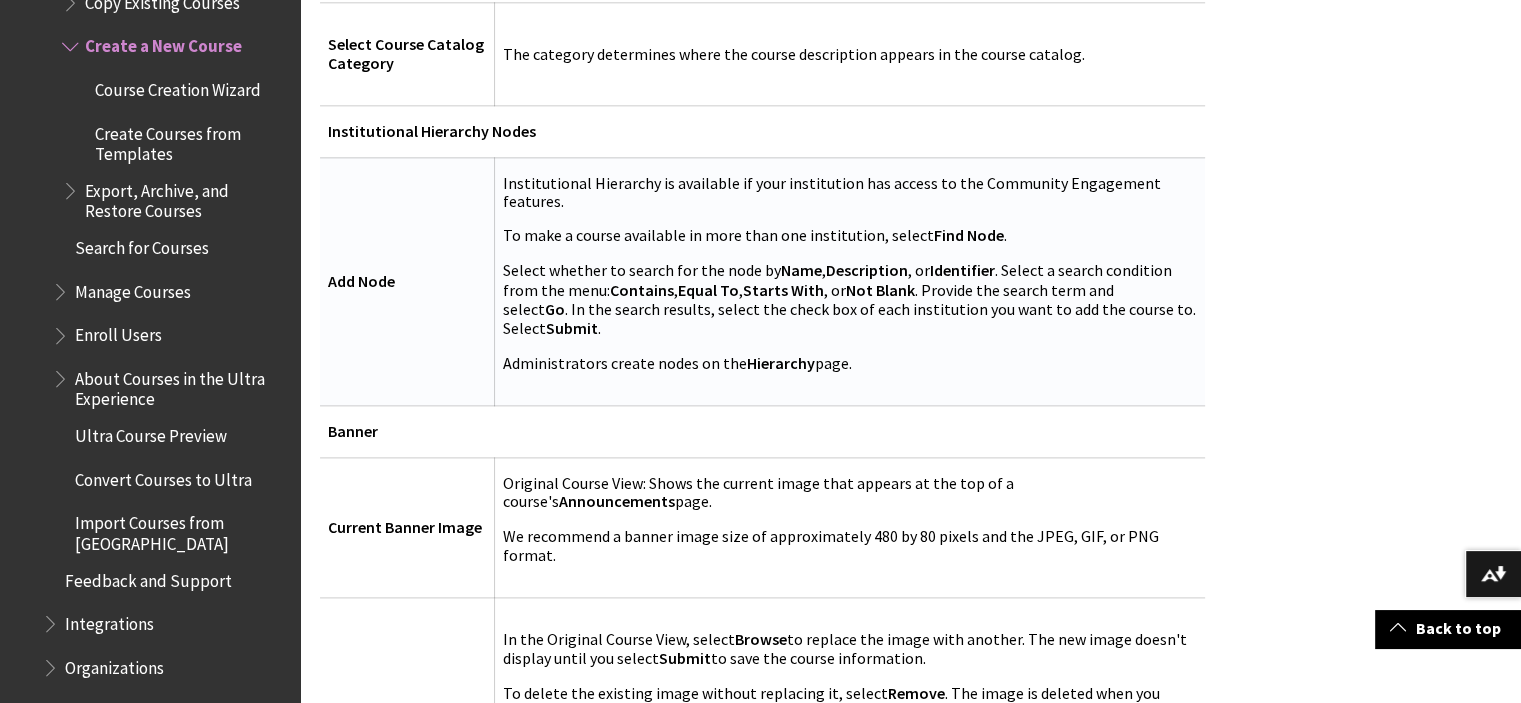drag, startPoint x: 889, startPoint y: 309, endPoint x: 491, endPoint y: 157, distance: 426.03757 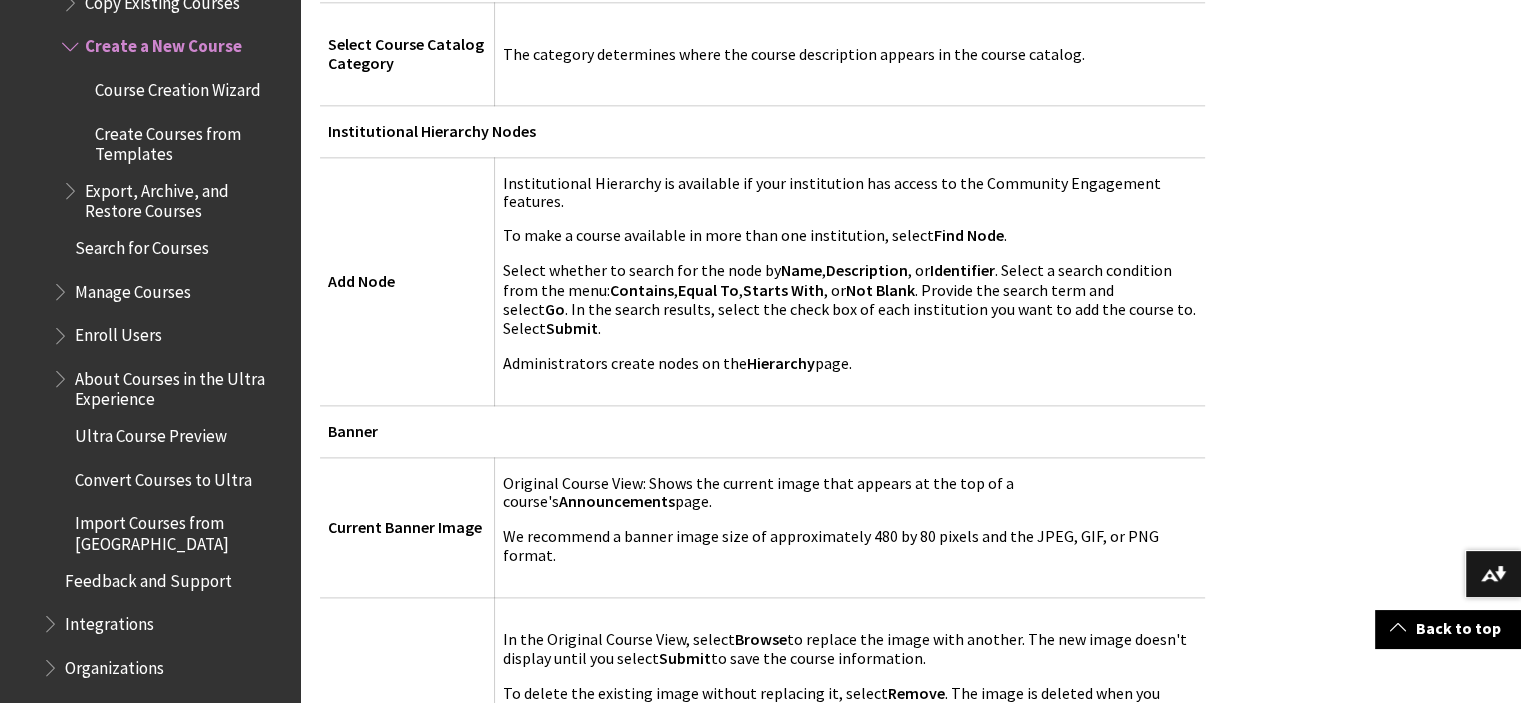 click on "Create a new course
>" at bounding box center [910, -147] 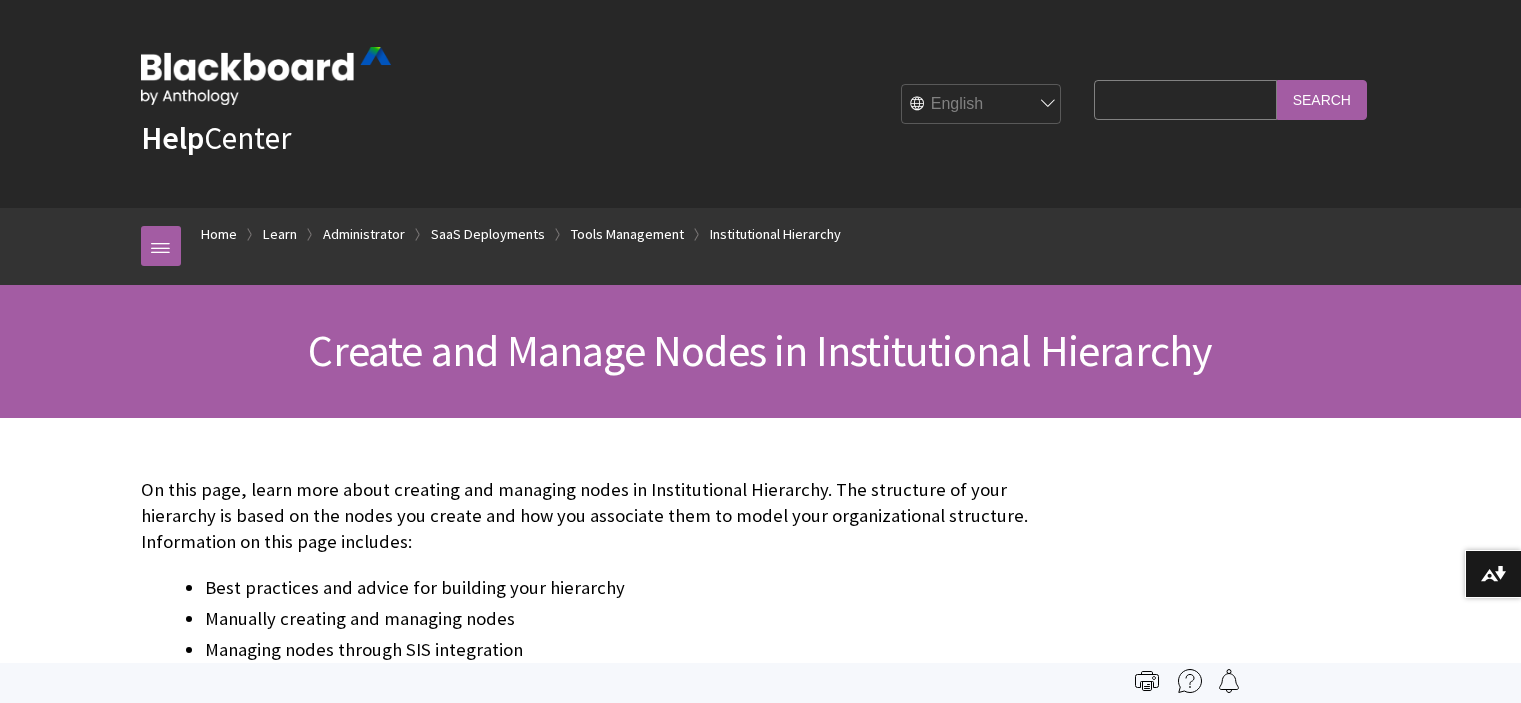 scroll, scrollTop: 0, scrollLeft: 0, axis: both 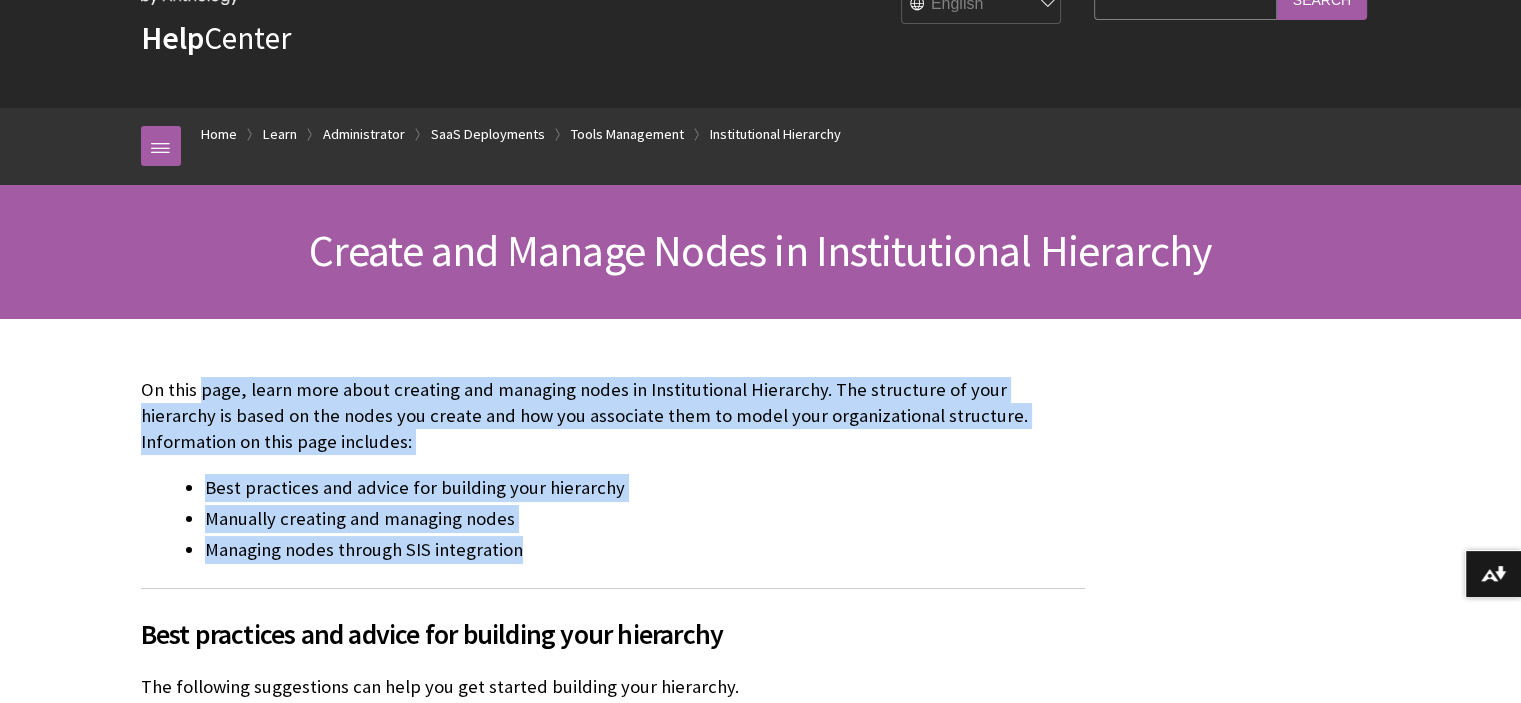 drag, startPoint x: 208, startPoint y: 388, endPoint x: 587, endPoint y: 565, distance: 418.29416 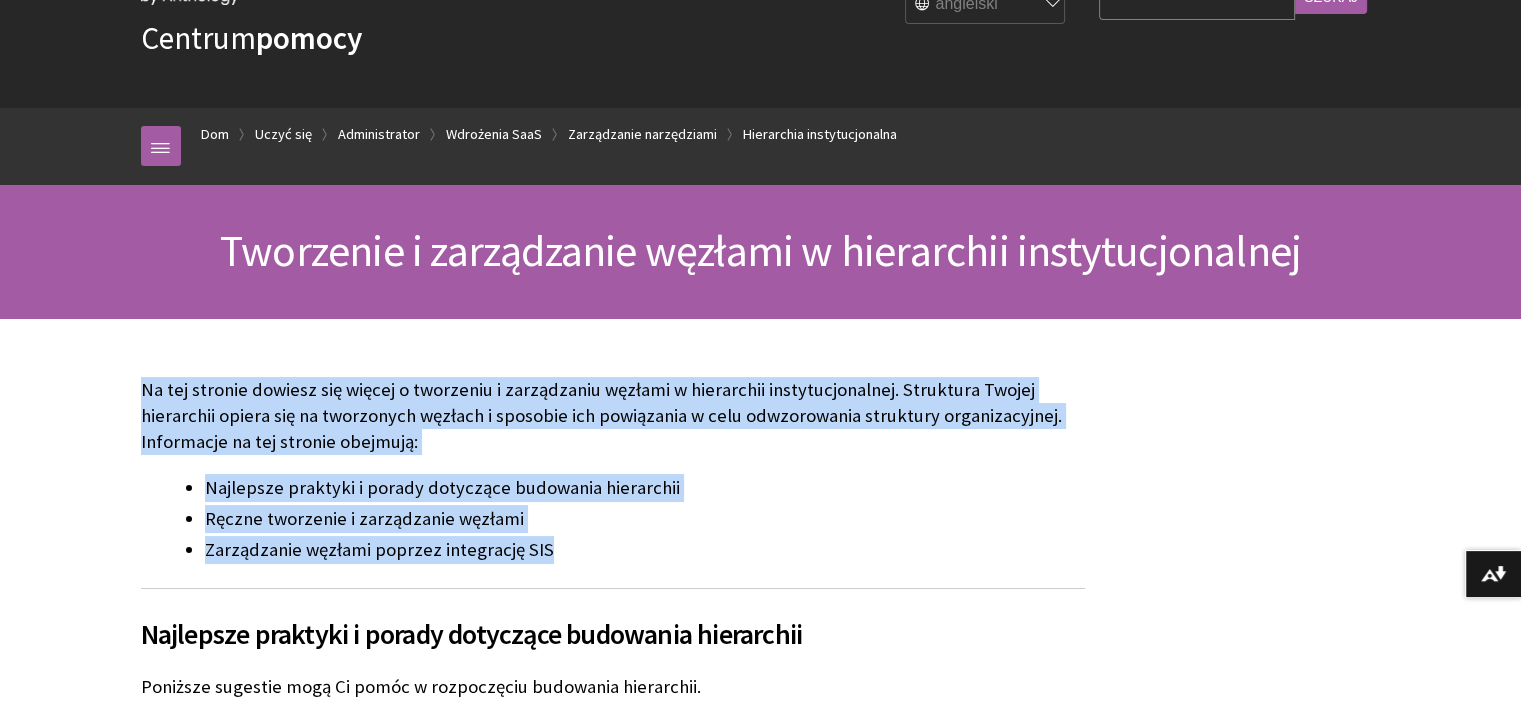 scroll, scrollTop: 3940, scrollLeft: 0, axis: vertical 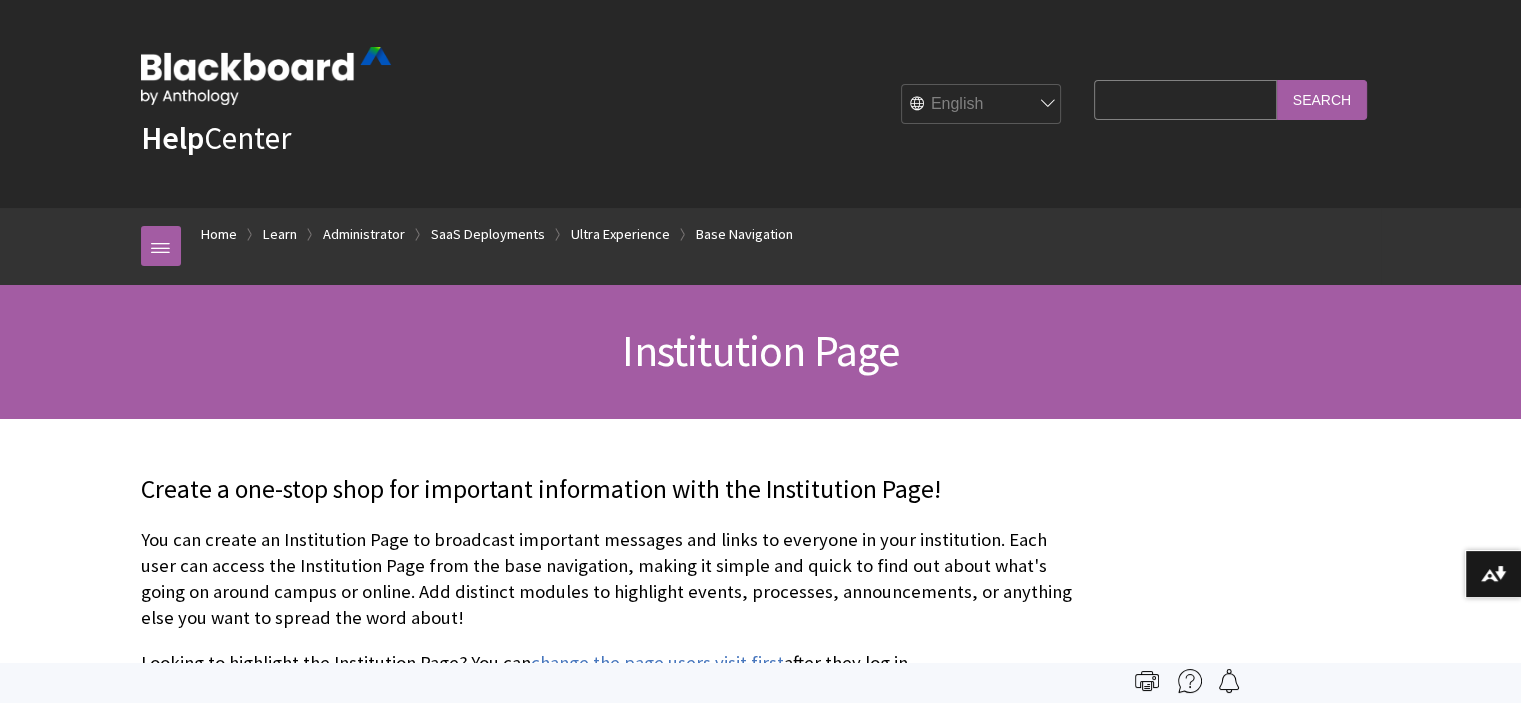 drag, startPoint x: 282, startPoint y: 2, endPoint x: 958, endPoint y: 348, distance: 759.4024 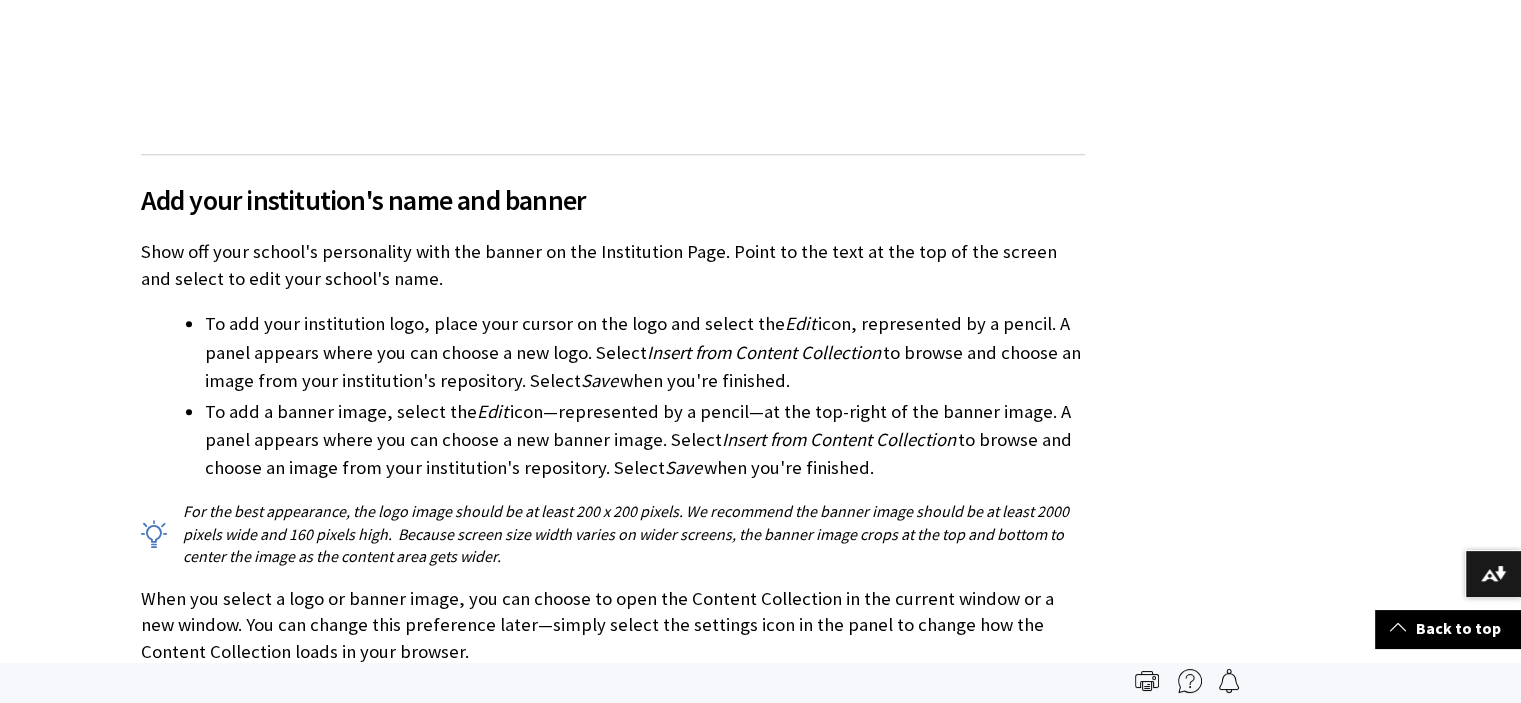 scroll, scrollTop: 900, scrollLeft: 0, axis: vertical 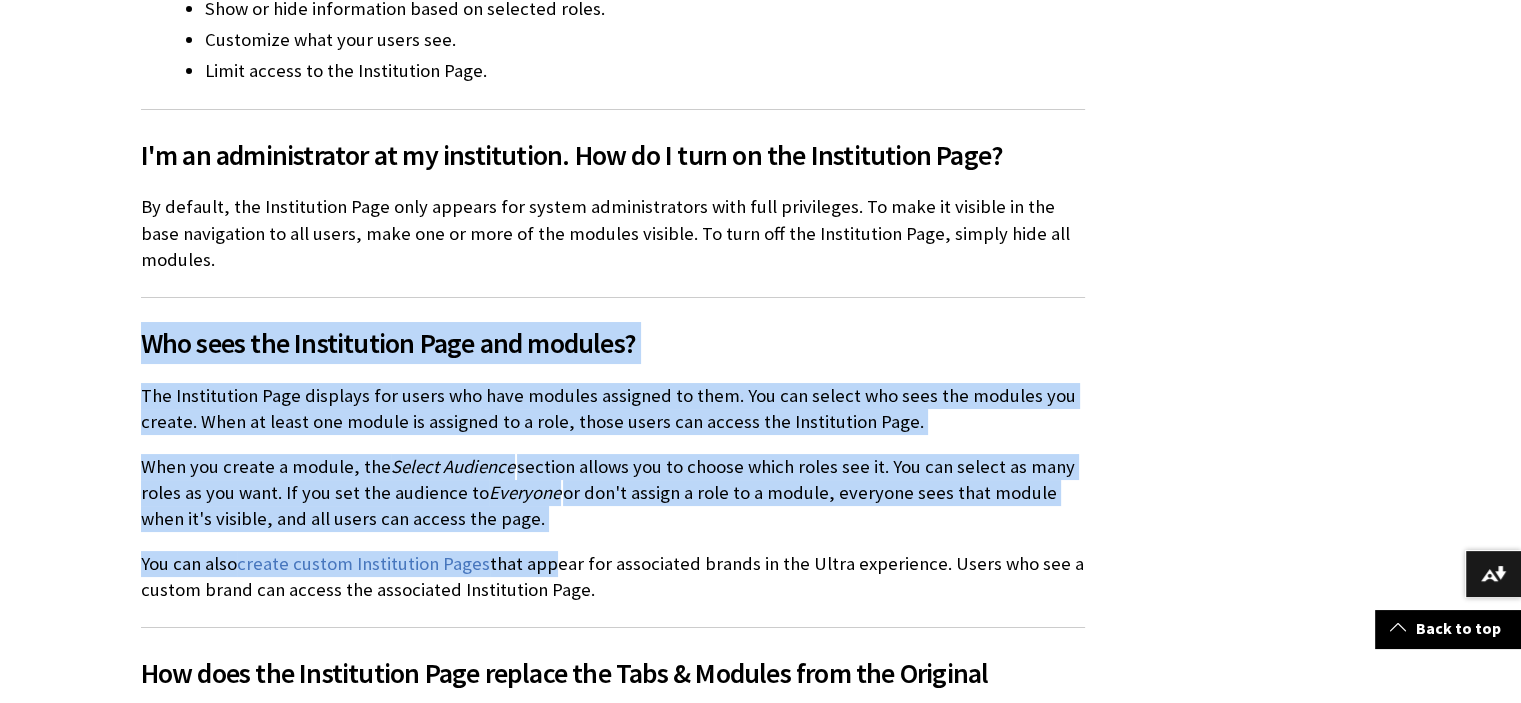 drag, startPoint x: 140, startPoint y: 287, endPoint x: 552, endPoint y: 514, distance: 470.39664 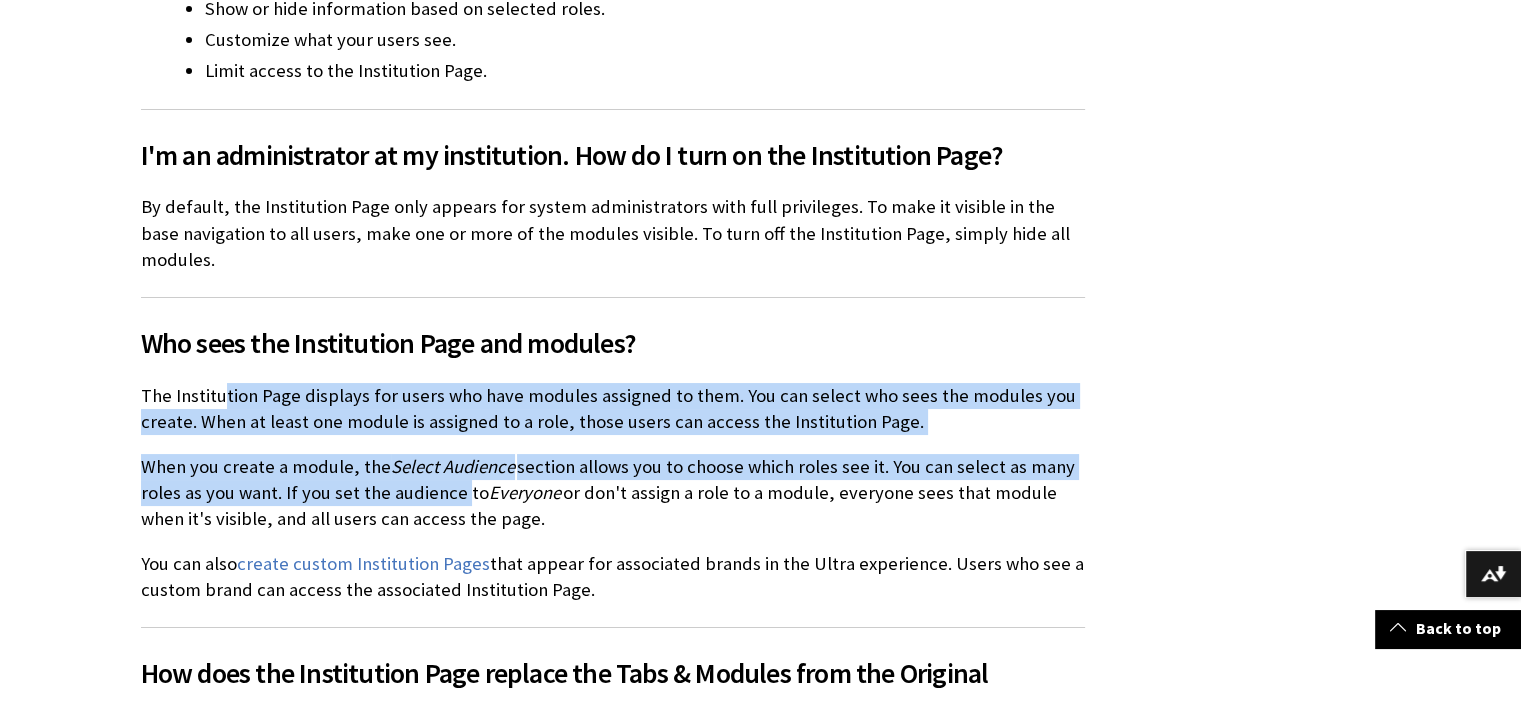 drag, startPoint x: 563, startPoint y: 495, endPoint x: 220, endPoint y: 349, distance: 372.7801 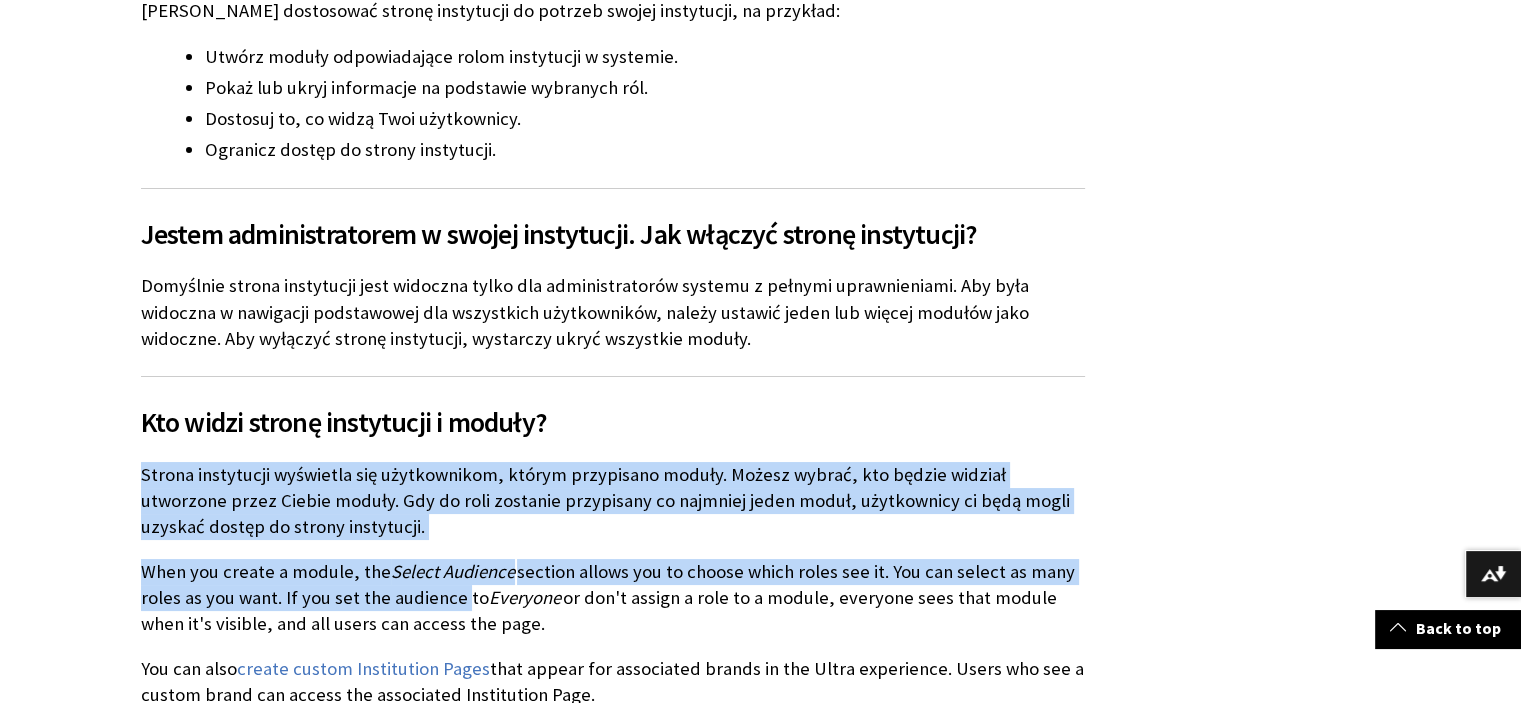 scroll, scrollTop: 1679, scrollLeft: 0, axis: vertical 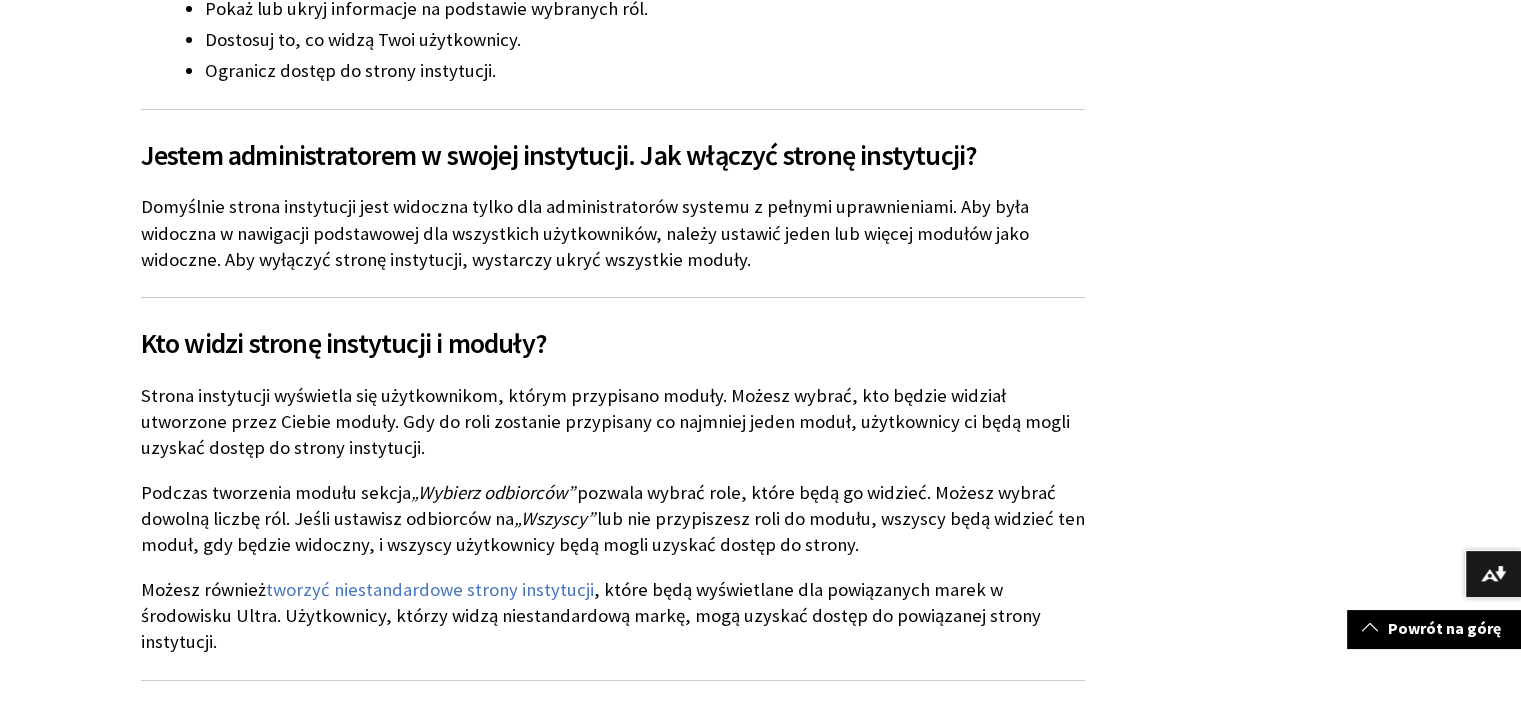 drag, startPoint x: 1269, startPoint y: 343, endPoint x: 1227, endPoint y: 449, distance: 114.01754 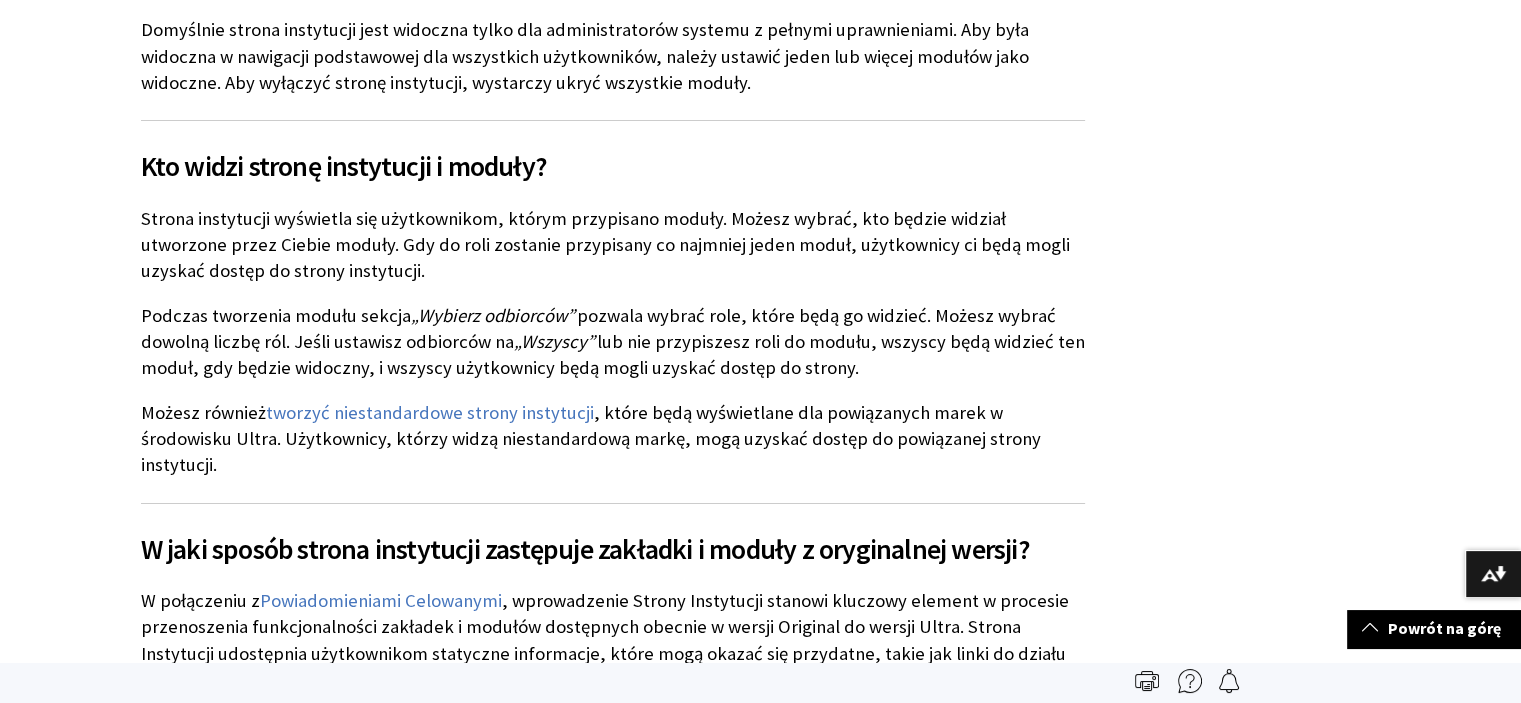 scroll, scrollTop: 1679, scrollLeft: 0, axis: vertical 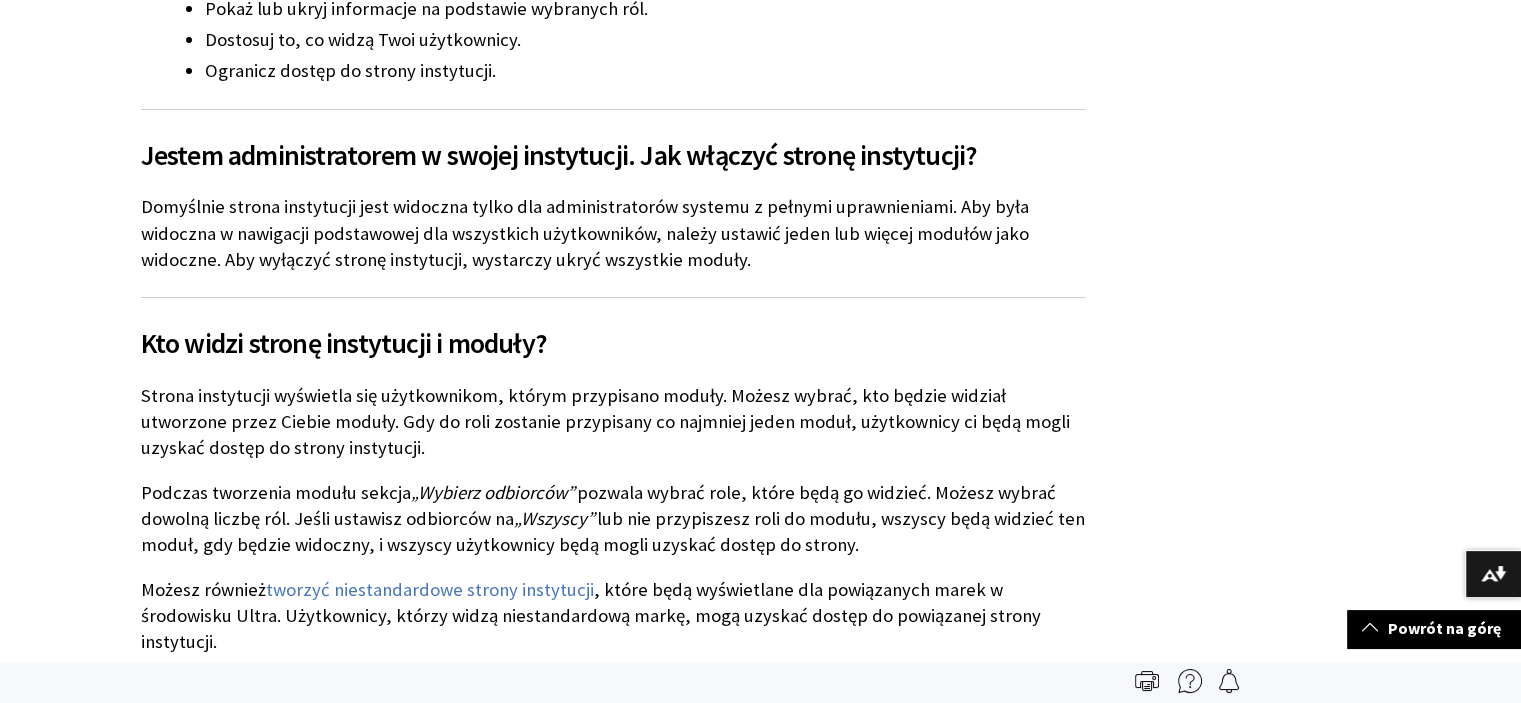drag, startPoint x: 1032, startPoint y: 303, endPoint x: 1132, endPoint y: 161, distance: 173.67786 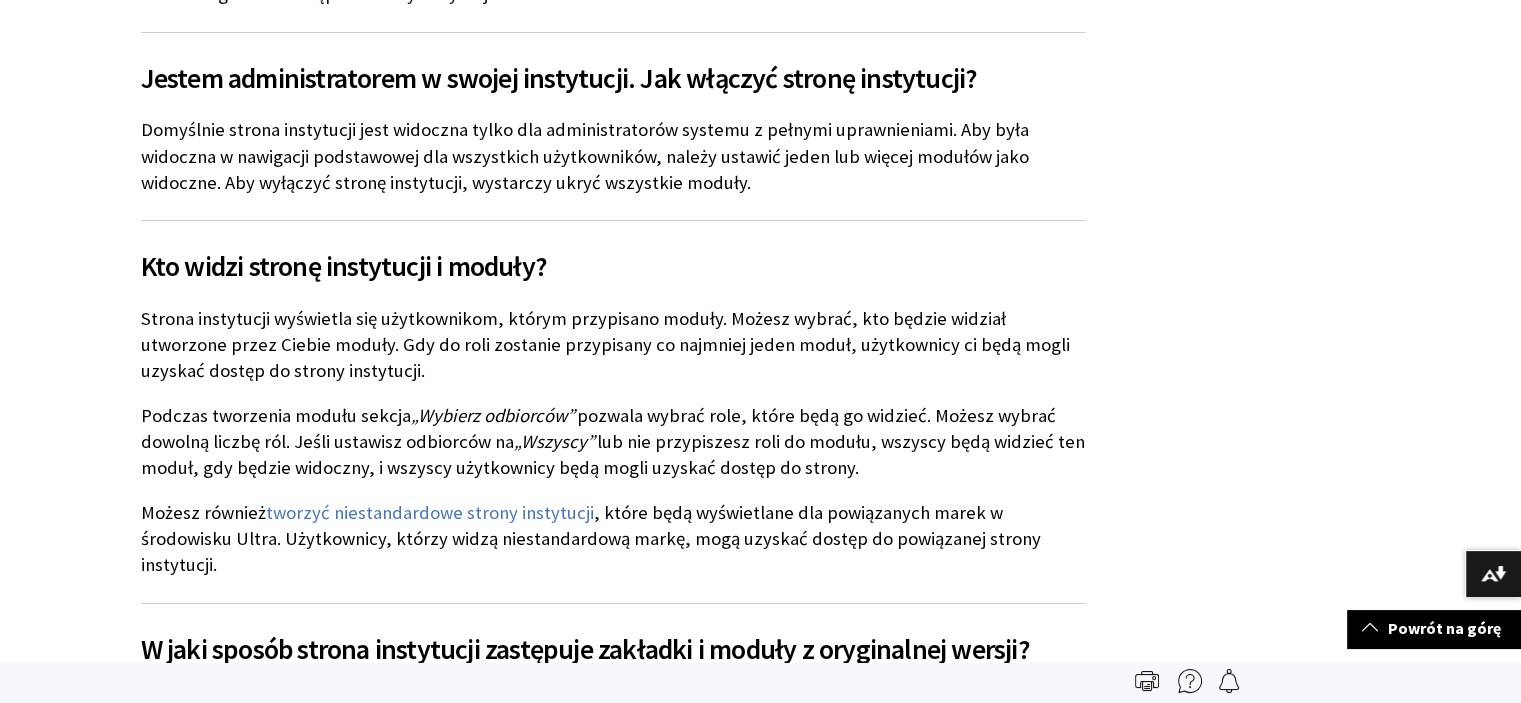 scroll, scrollTop: 1579, scrollLeft: 0, axis: vertical 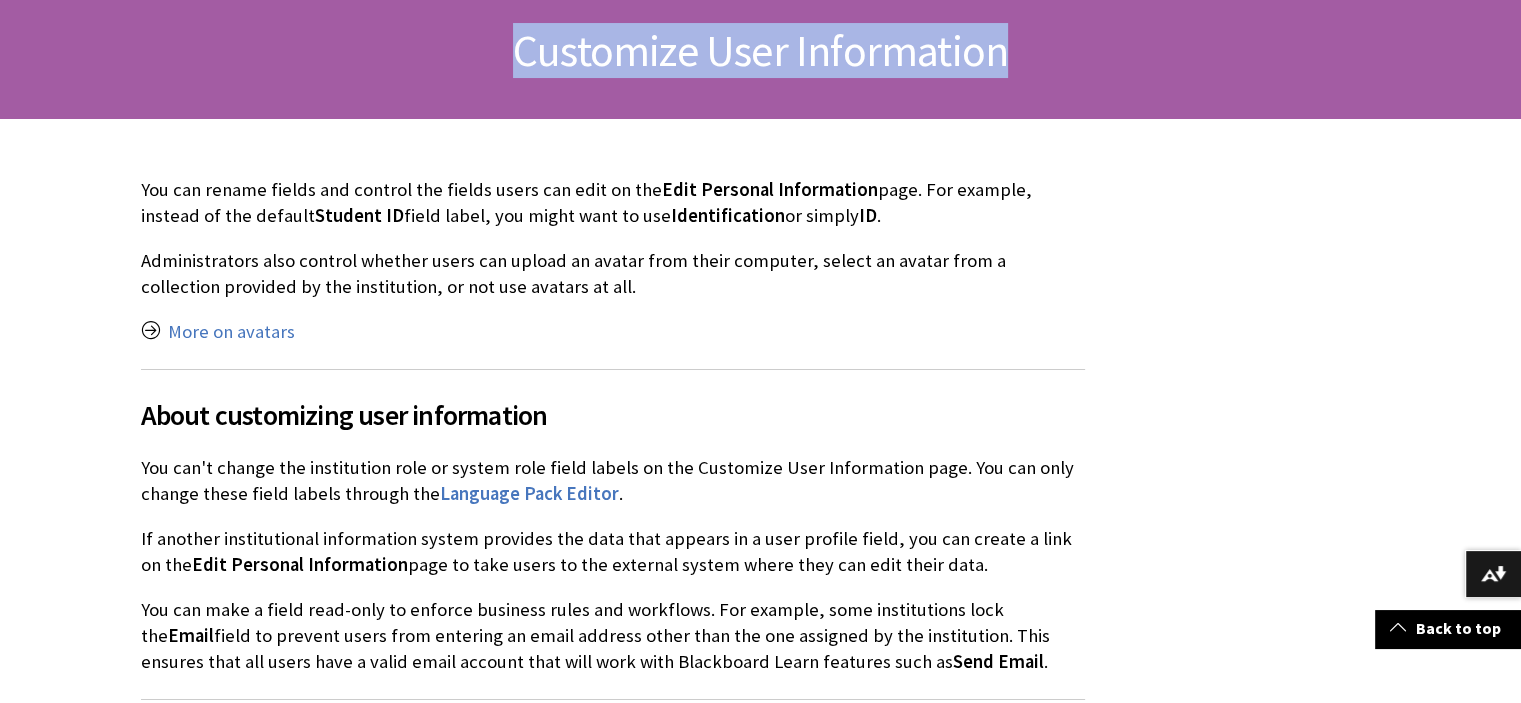 drag, startPoint x: 519, startPoint y: 51, endPoint x: 1060, endPoint y: 64, distance: 541.1562 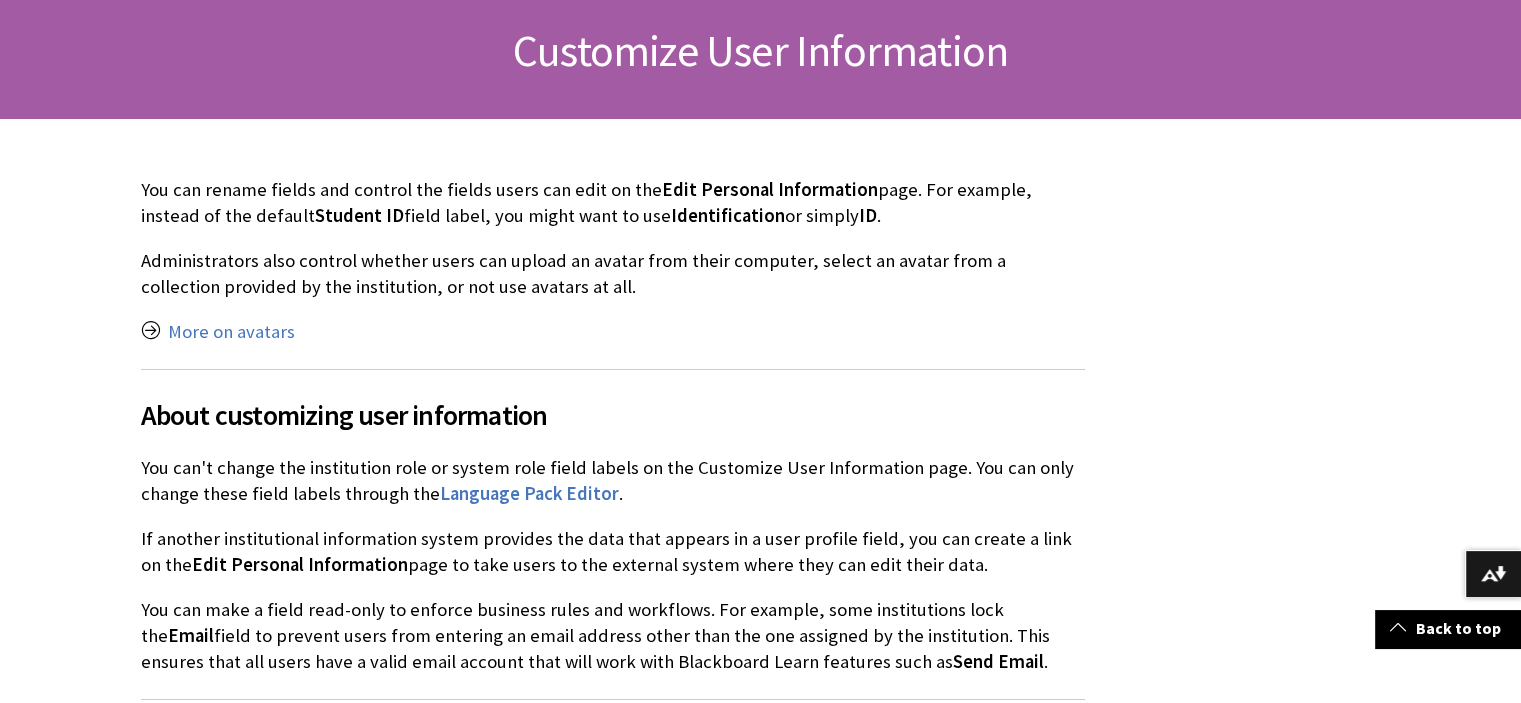 click on "Edit Personal Information ID . . ." at bounding box center (761, 1399) 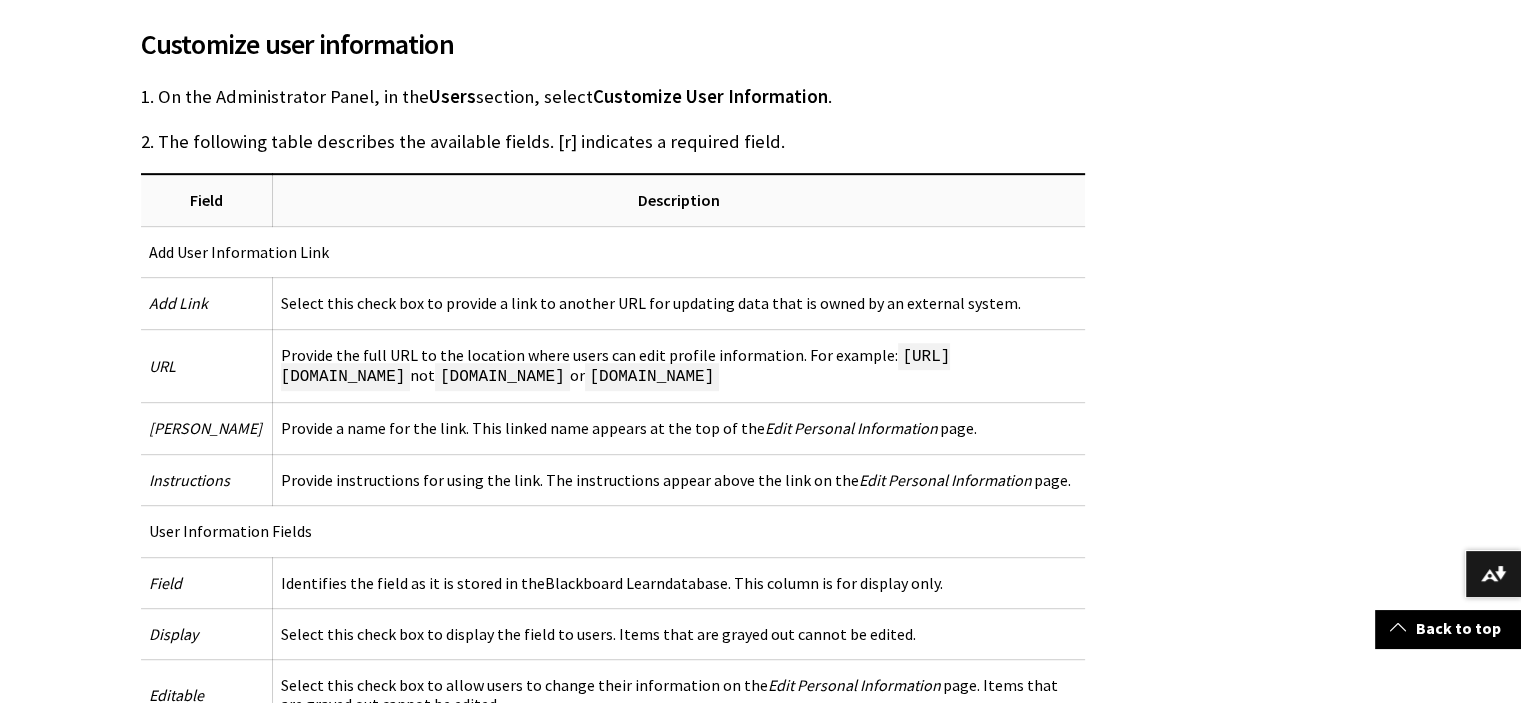 scroll, scrollTop: 1200, scrollLeft: 0, axis: vertical 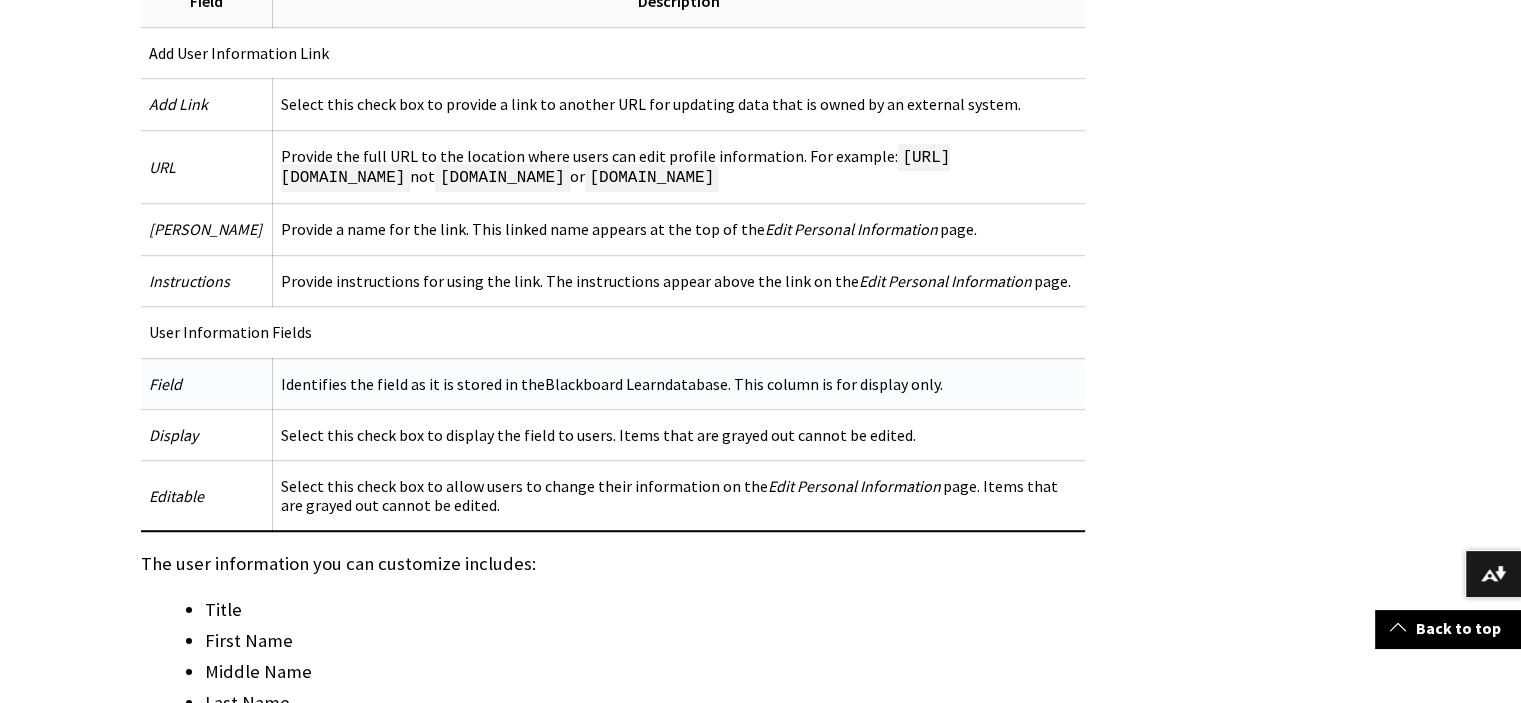 drag, startPoint x: 900, startPoint y: 377, endPoint x: 228, endPoint y: 382, distance: 672.0186 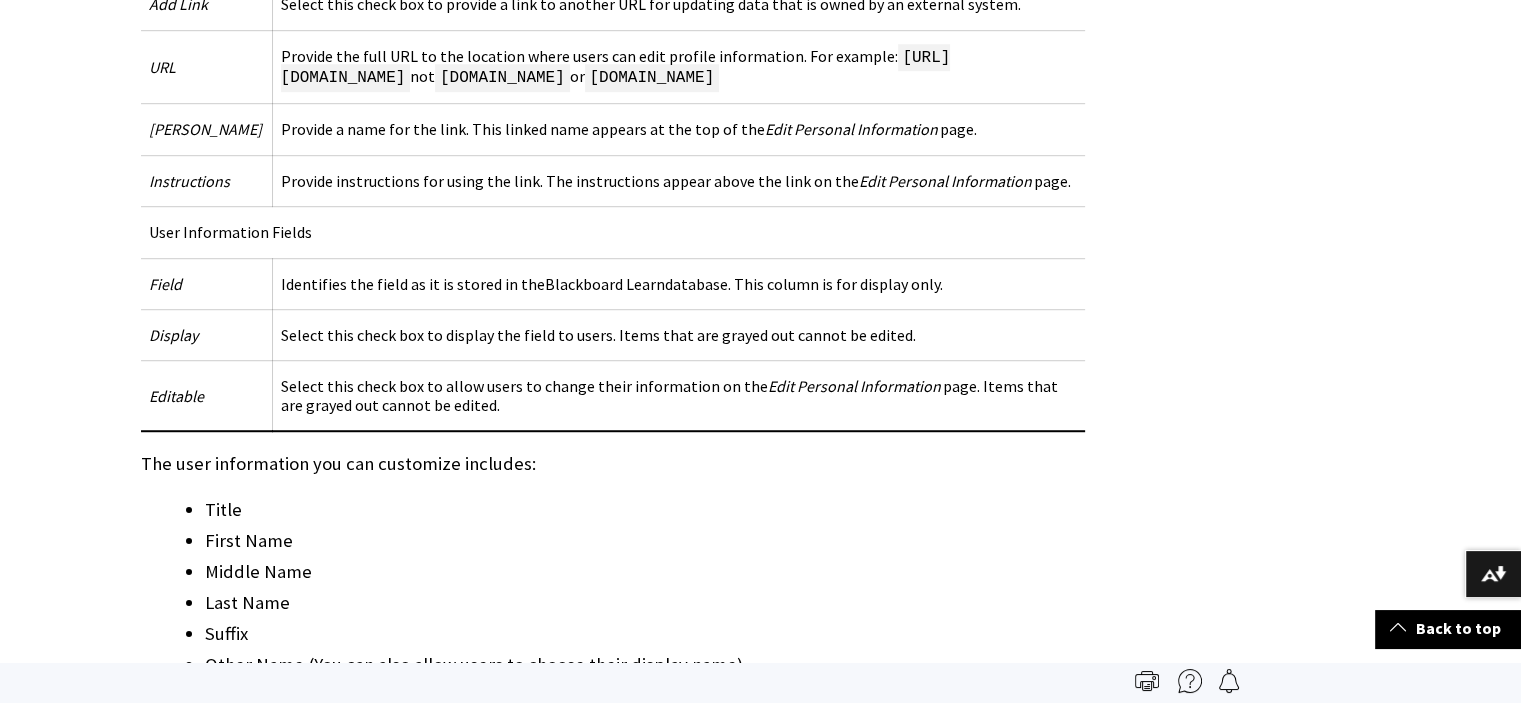 scroll, scrollTop: 700, scrollLeft: 0, axis: vertical 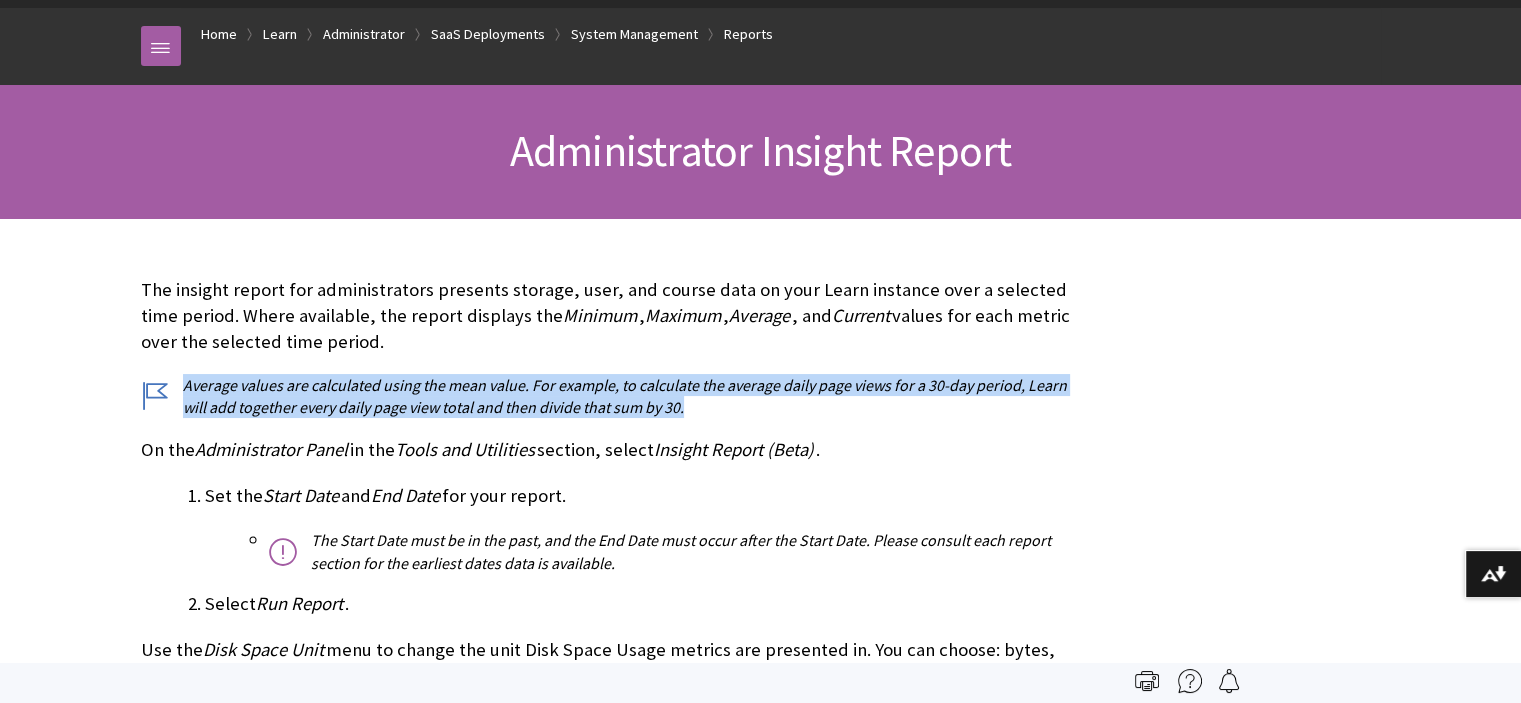 drag, startPoint x: 693, startPoint y: 405, endPoint x: 164, endPoint y: 391, distance: 529.18524 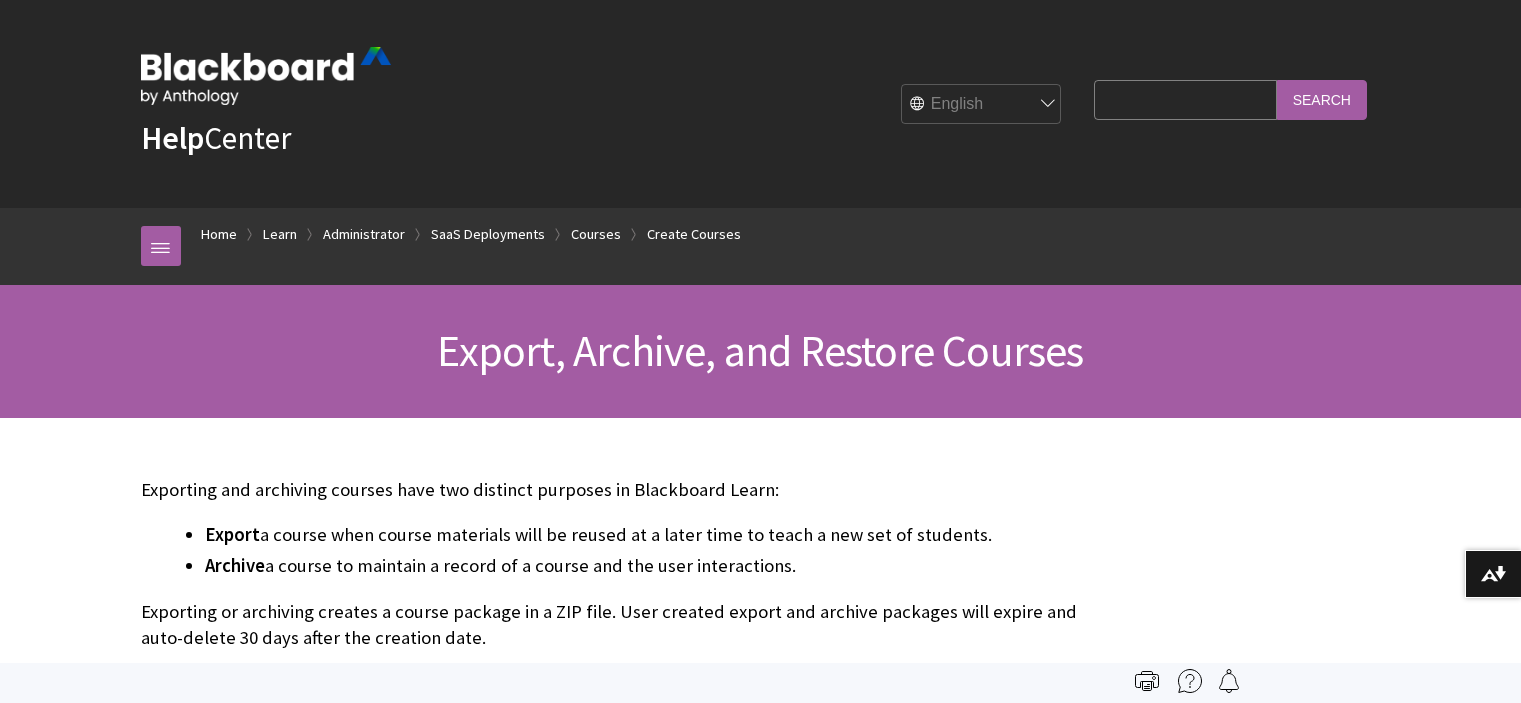 scroll, scrollTop: 0, scrollLeft: 0, axis: both 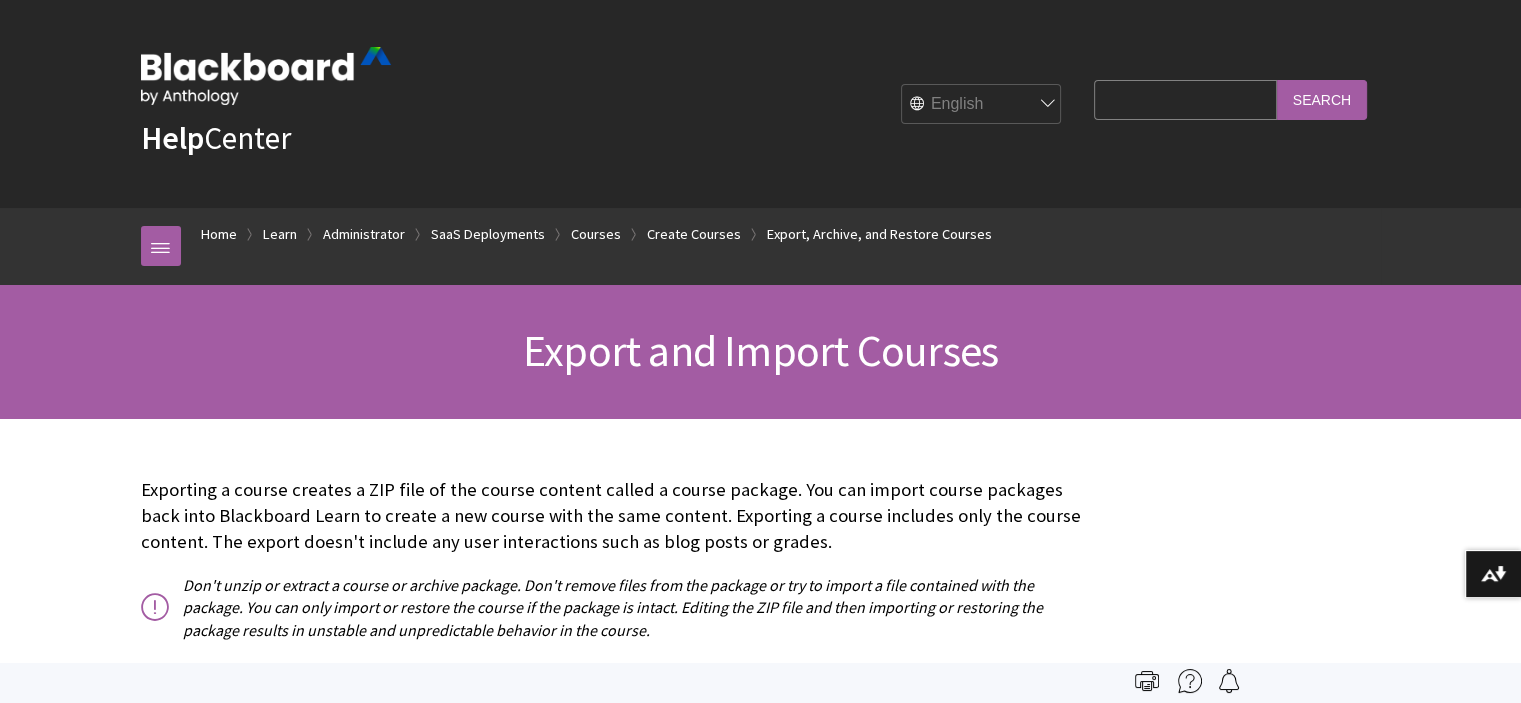 drag, startPoint x: 331, startPoint y: 0, endPoint x: 1158, endPoint y: 463, distance: 947.7858 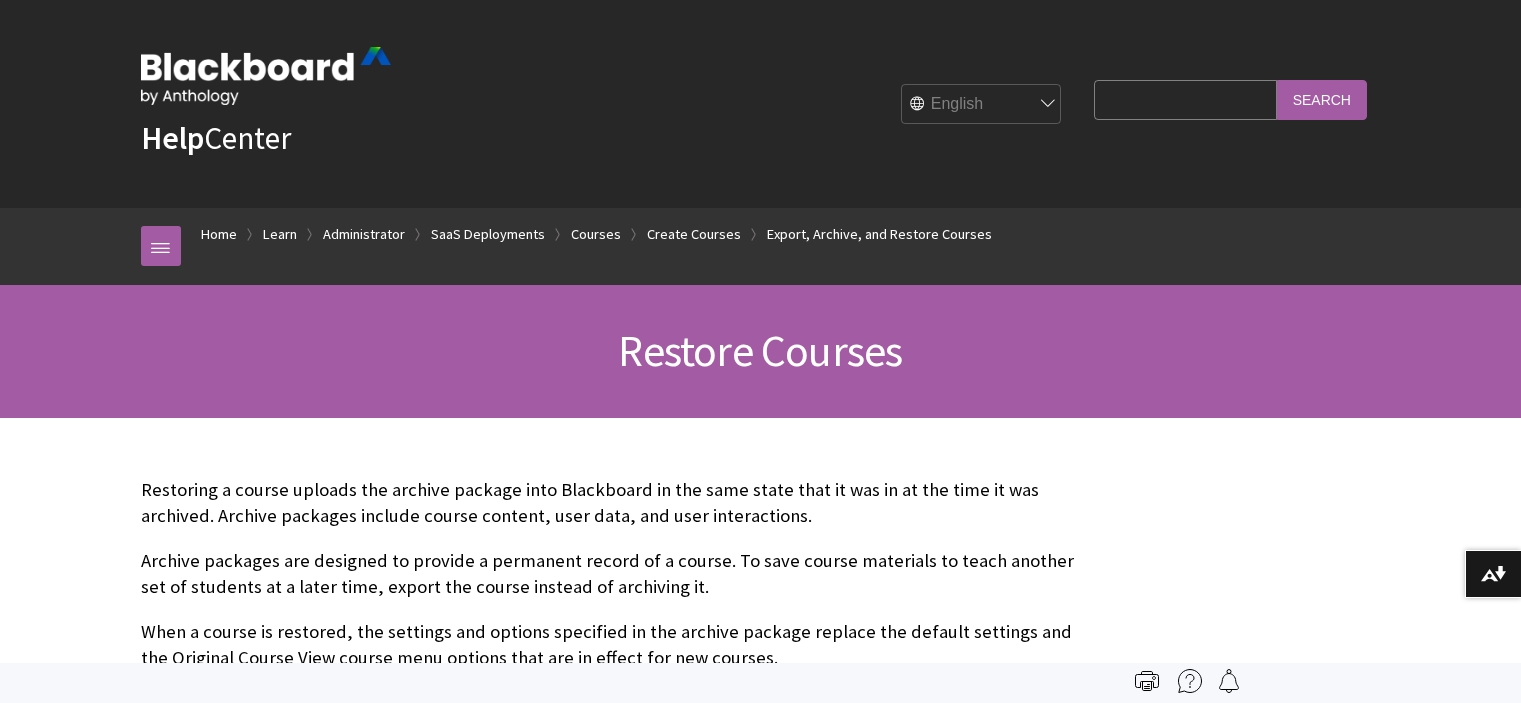 scroll, scrollTop: 0, scrollLeft: 0, axis: both 